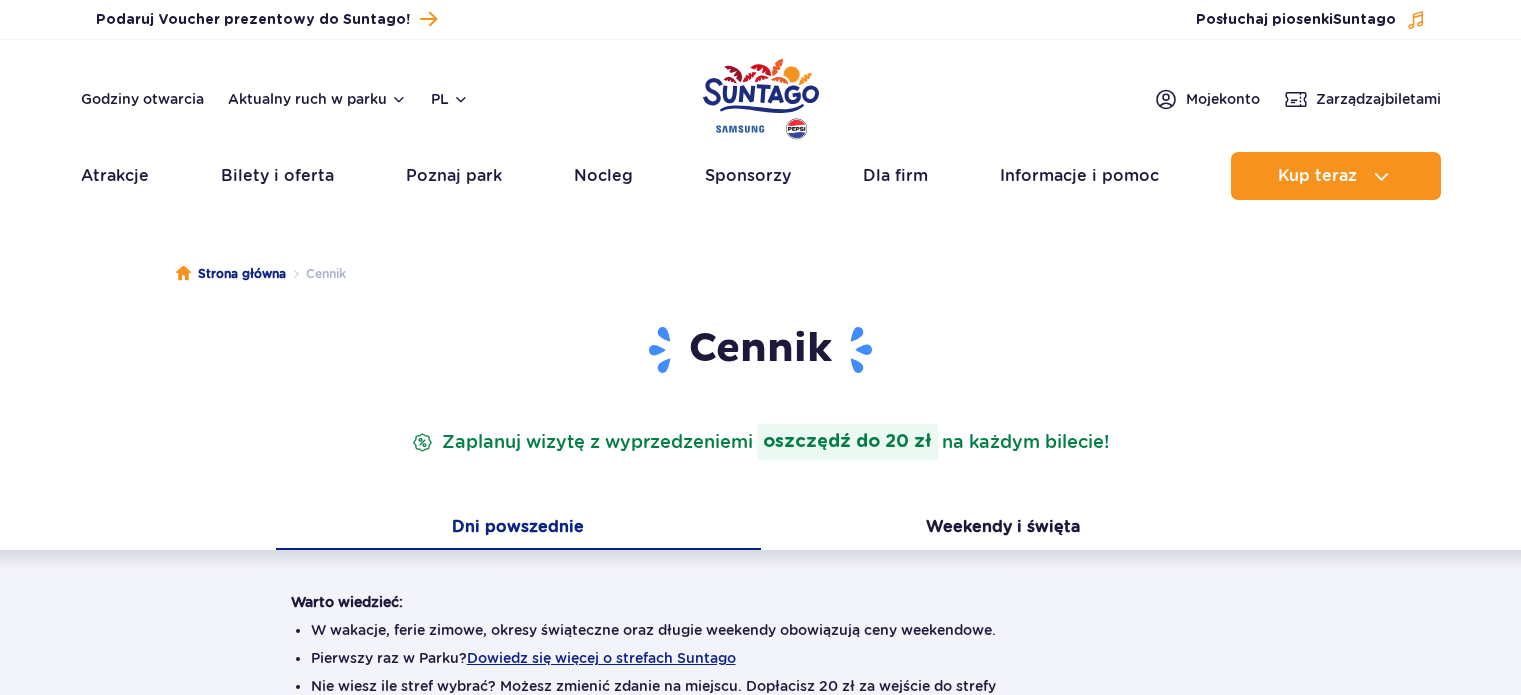 scroll, scrollTop: 0, scrollLeft: 0, axis: both 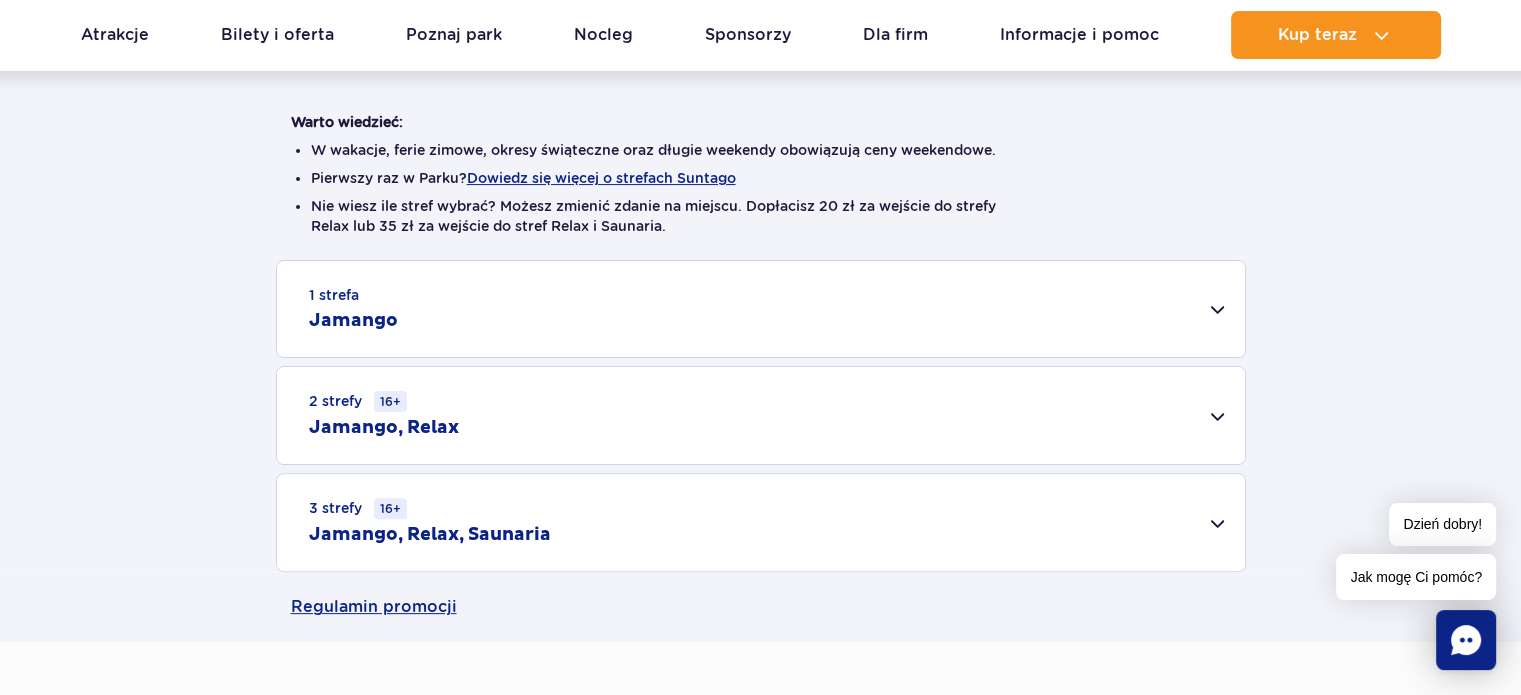 click on "2 strefy  16+
Jamango, Relax" at bounding box center [761, 415] 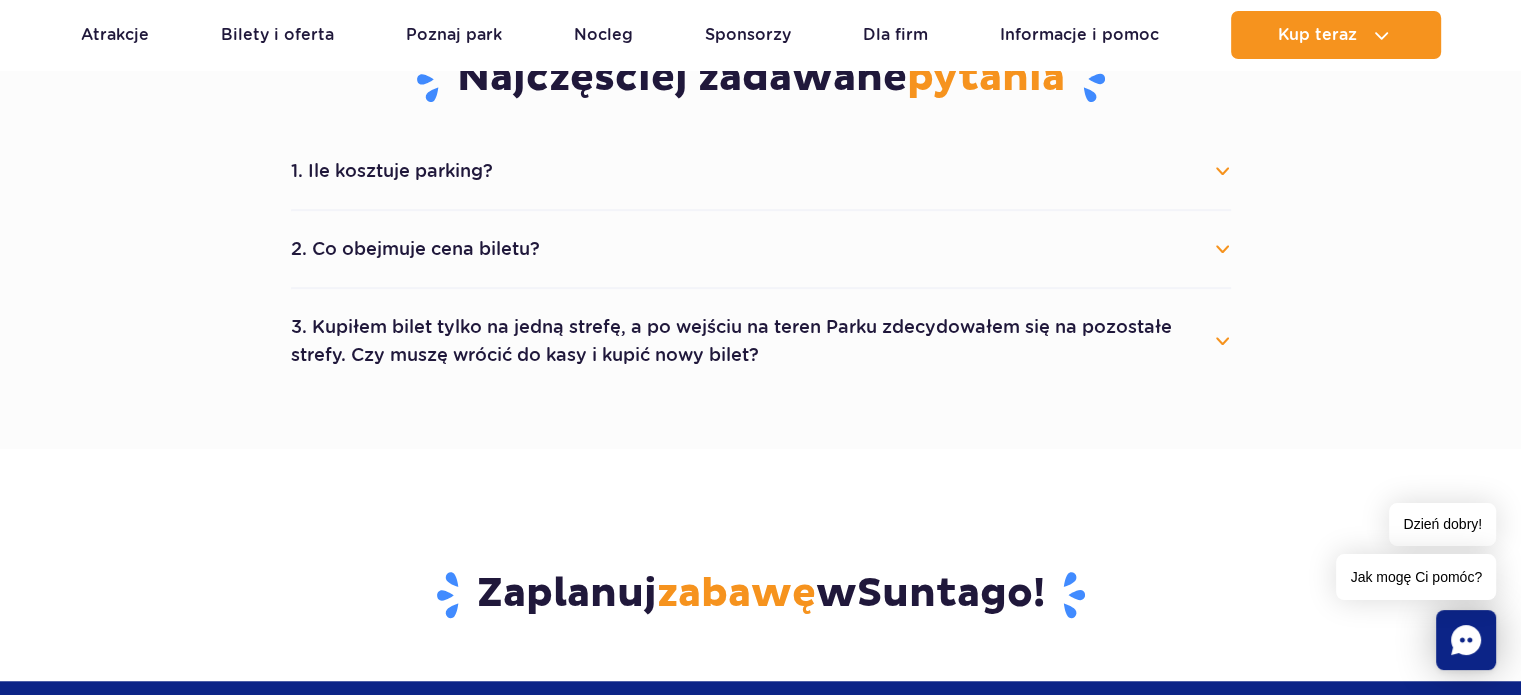 scroll, scrollTop: 1400, scrollLeft: 0, axis: vertical 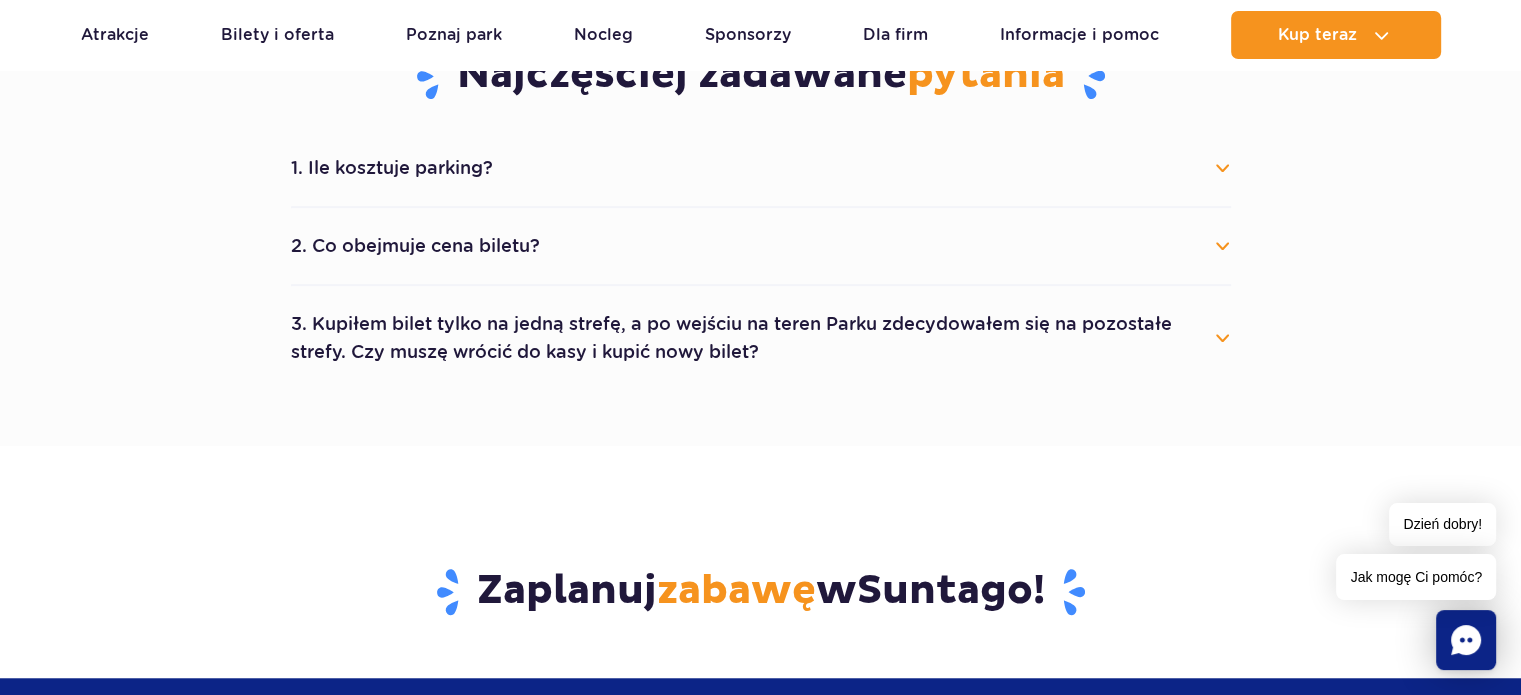 click on "1. Ile kosztuje parking?" at bounding box center (761, 168) 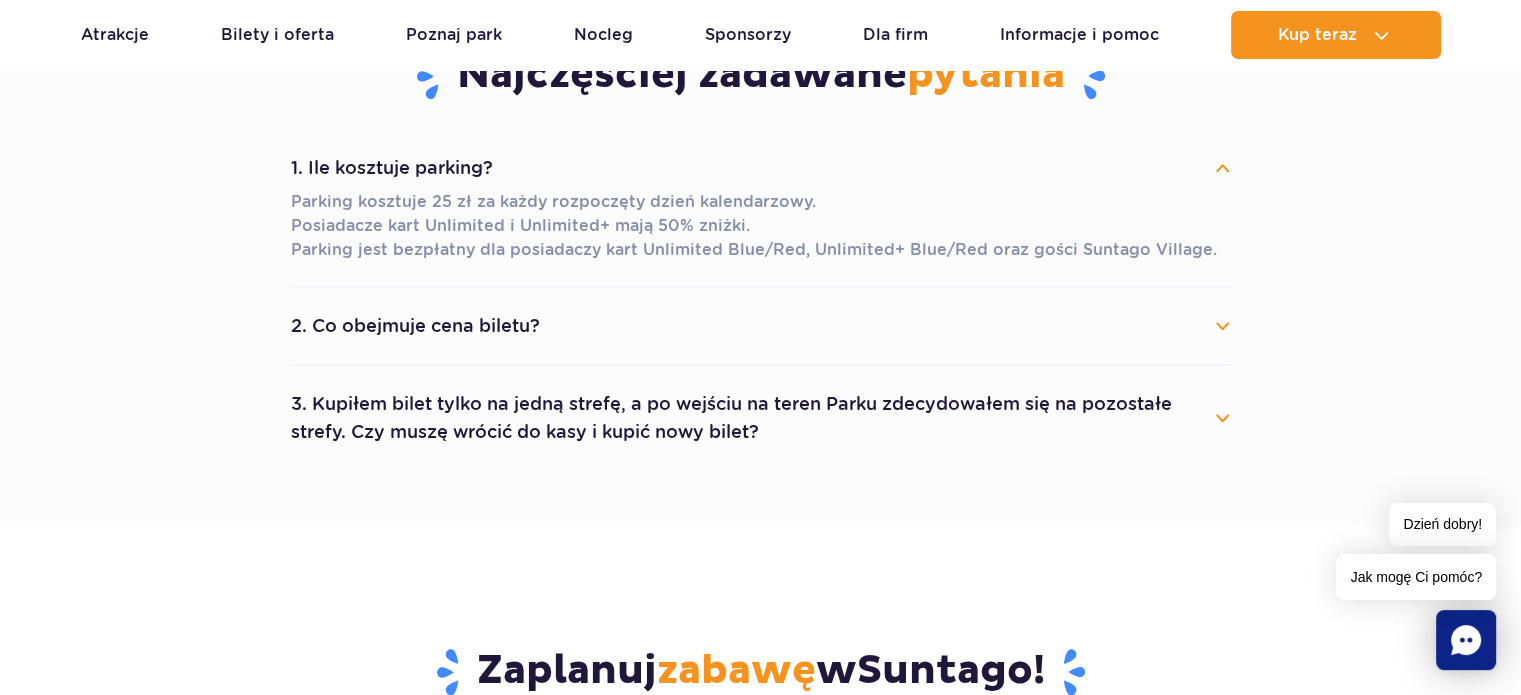 click on "1. Ile kosztuje parking?" at bounding box center (761, 168) 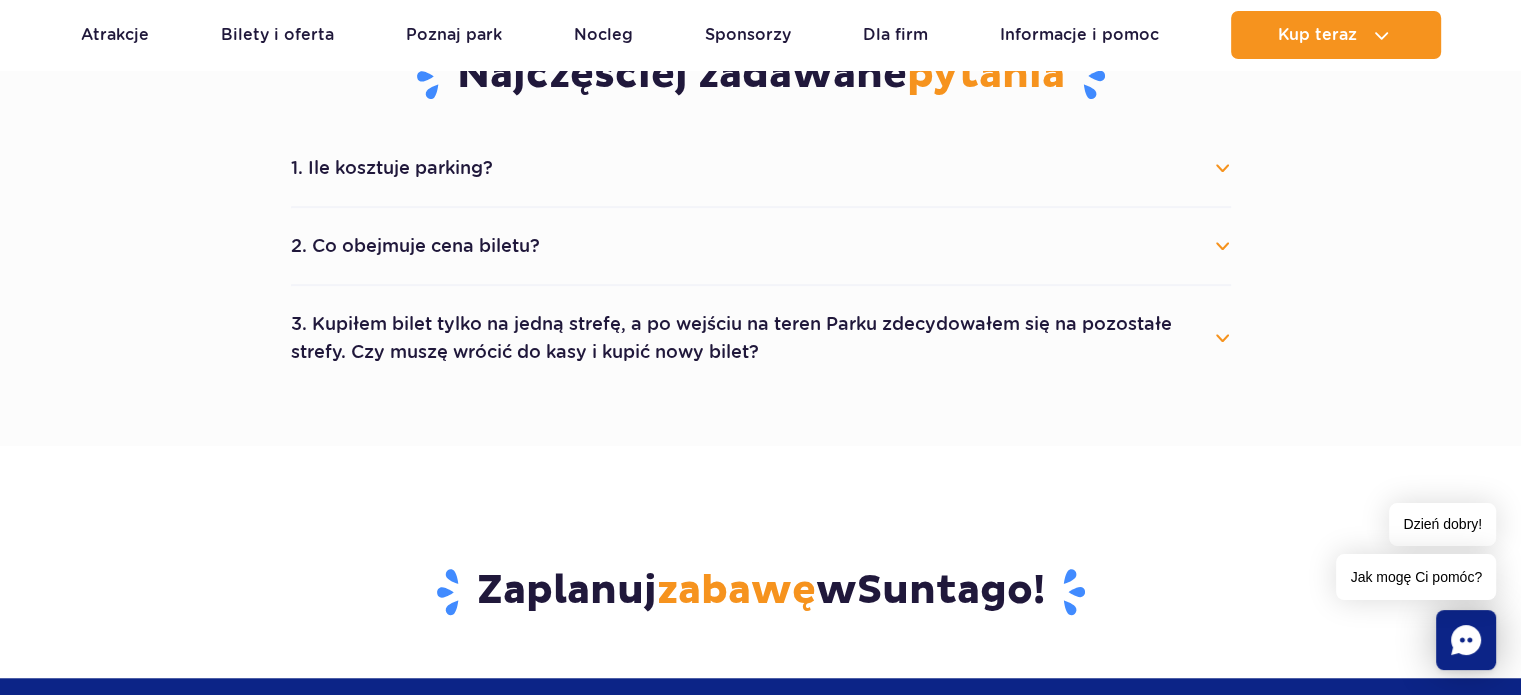 click on "2. Co obejmuje cena biletu?" at bounding box center (761, 246) 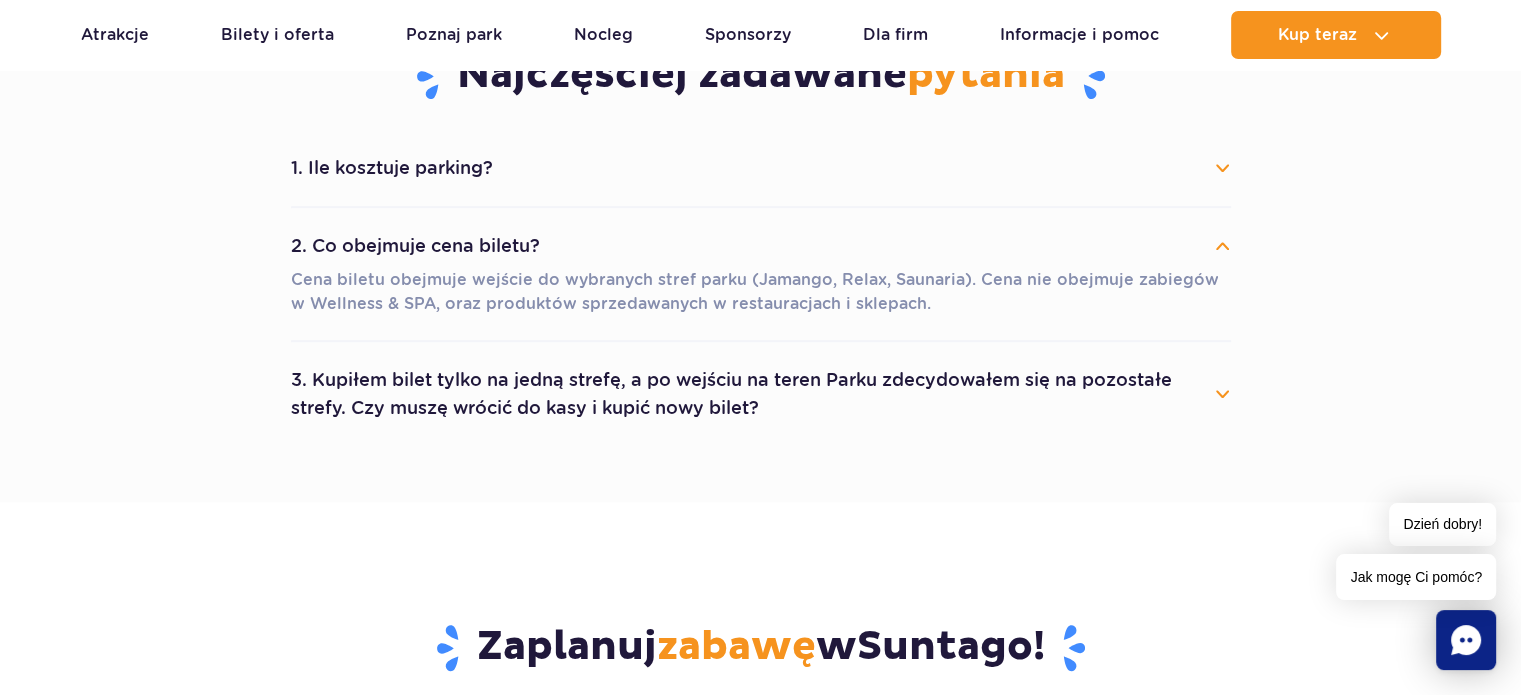click on "2. Co obejmuje cena biletu?" at bounding box center [761, 246] 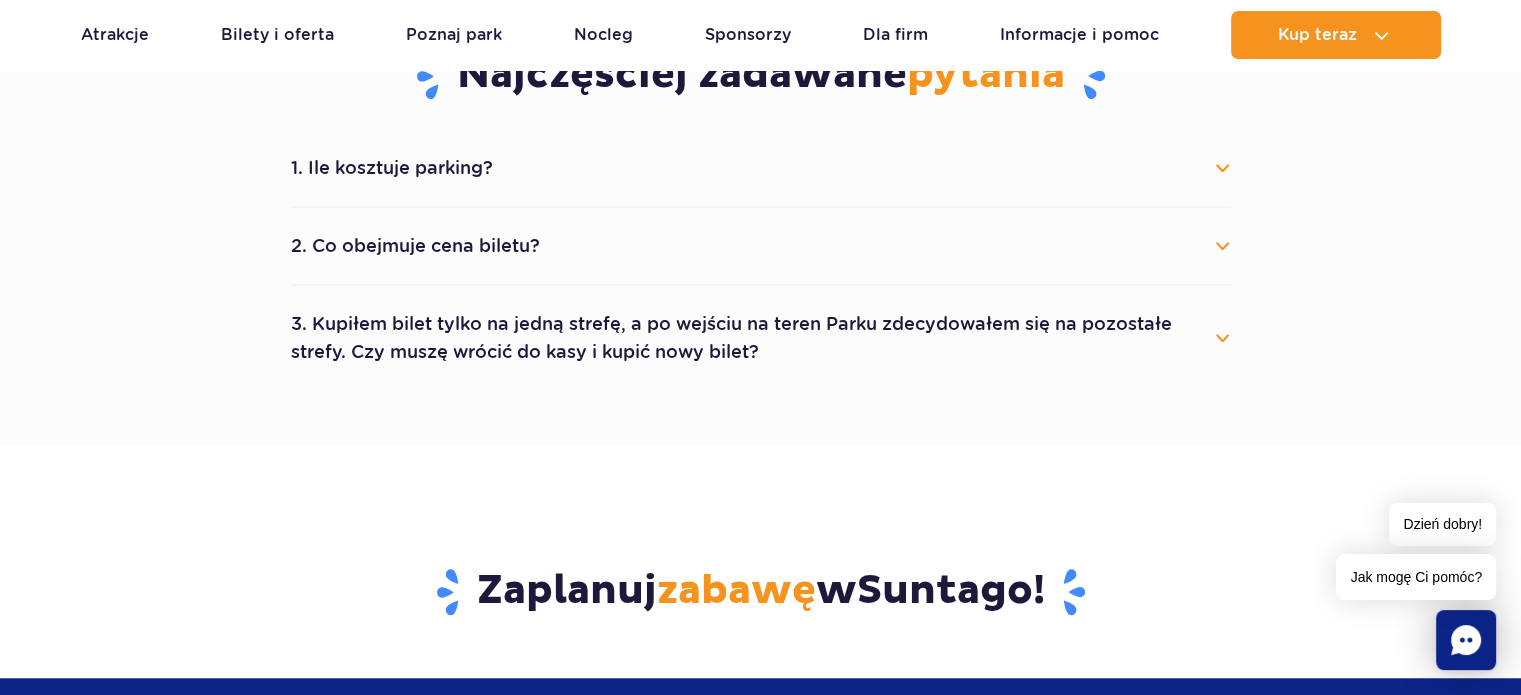 click on "3. Kupiłem bilet tylko na jedną strefę, a po wejściu na teren Parku zdecydowałem się na pozostałe strefy. Czy muszę wrócić do kasy i kupić nowy bilet?" at bounding box center [761, 338] 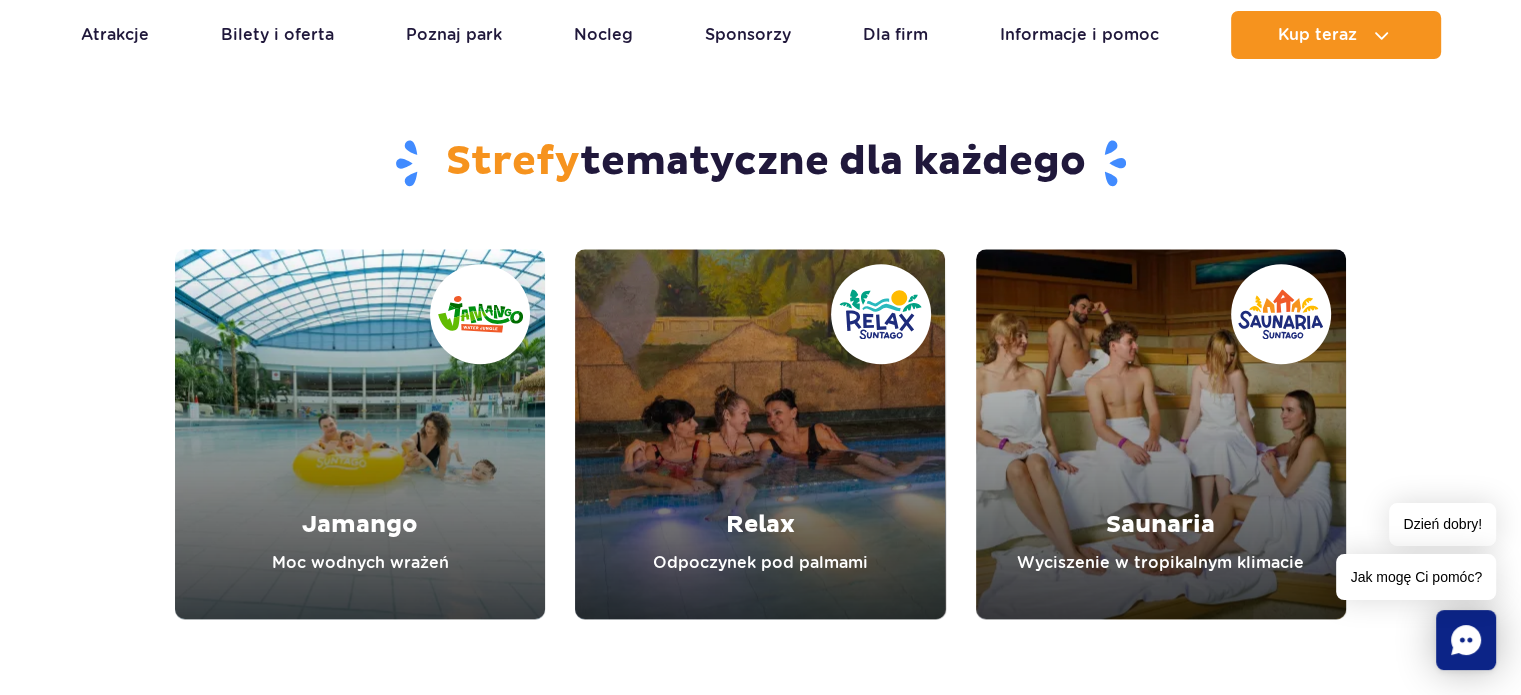 scroll, scrollTop: 2657, scrollLeft: 0, axis: vertical 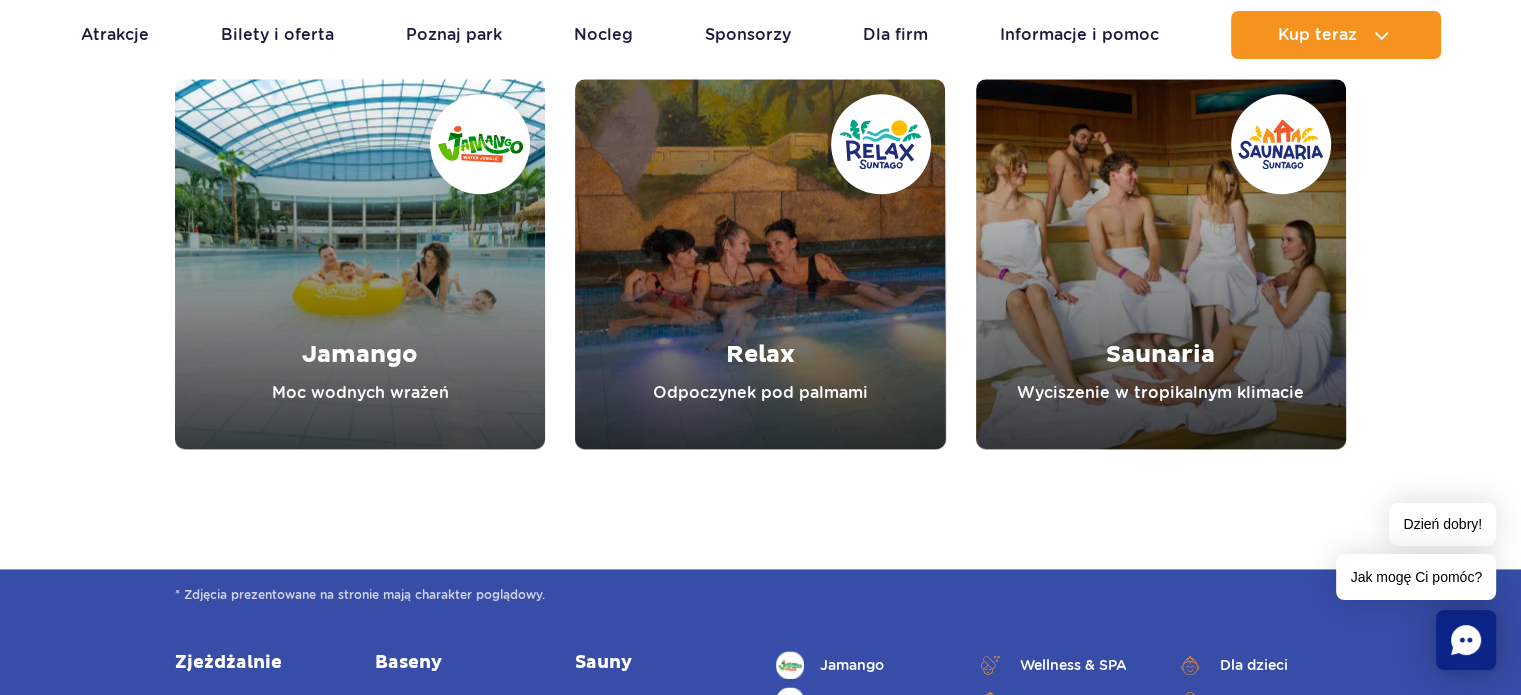 click at bounding box center [760, 264] 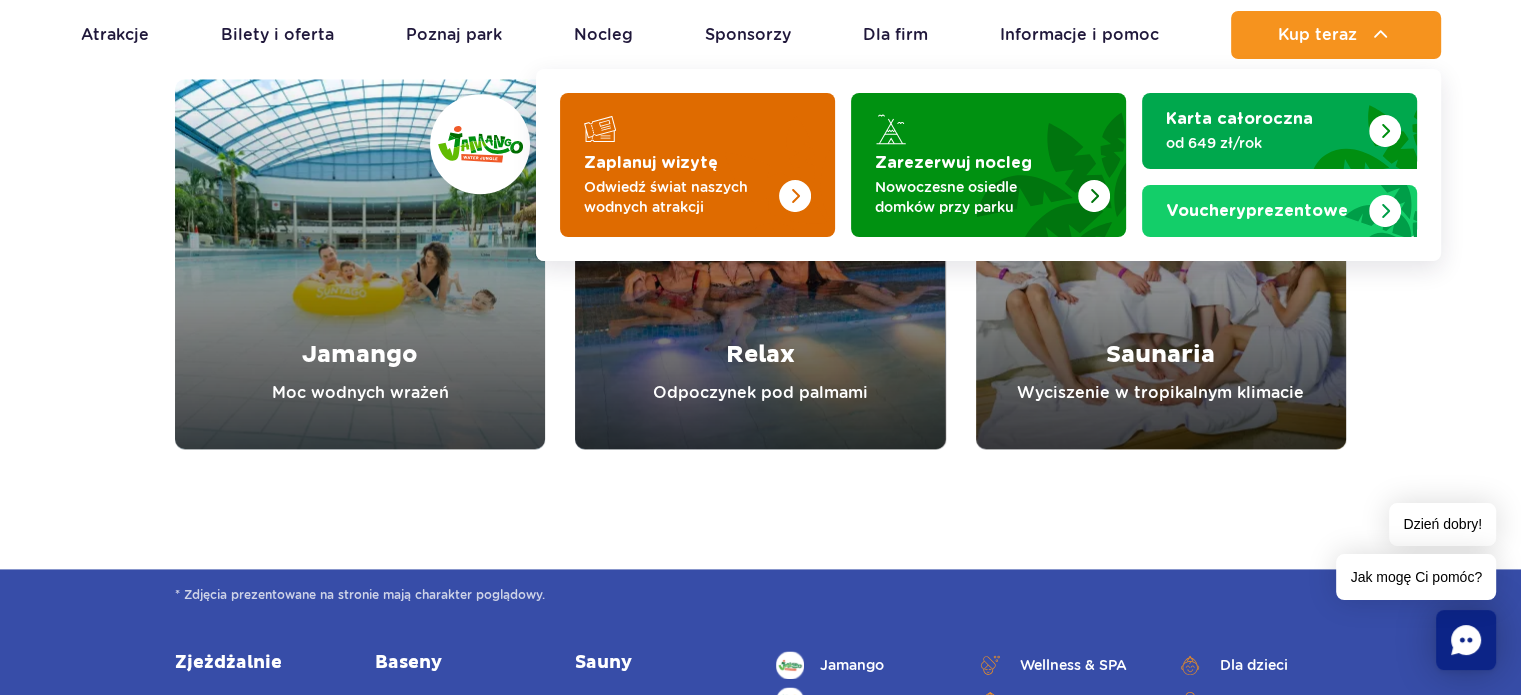 click on "Odwiedź świat naszych wodnych atrakcji" at bounding box center [681, 197] 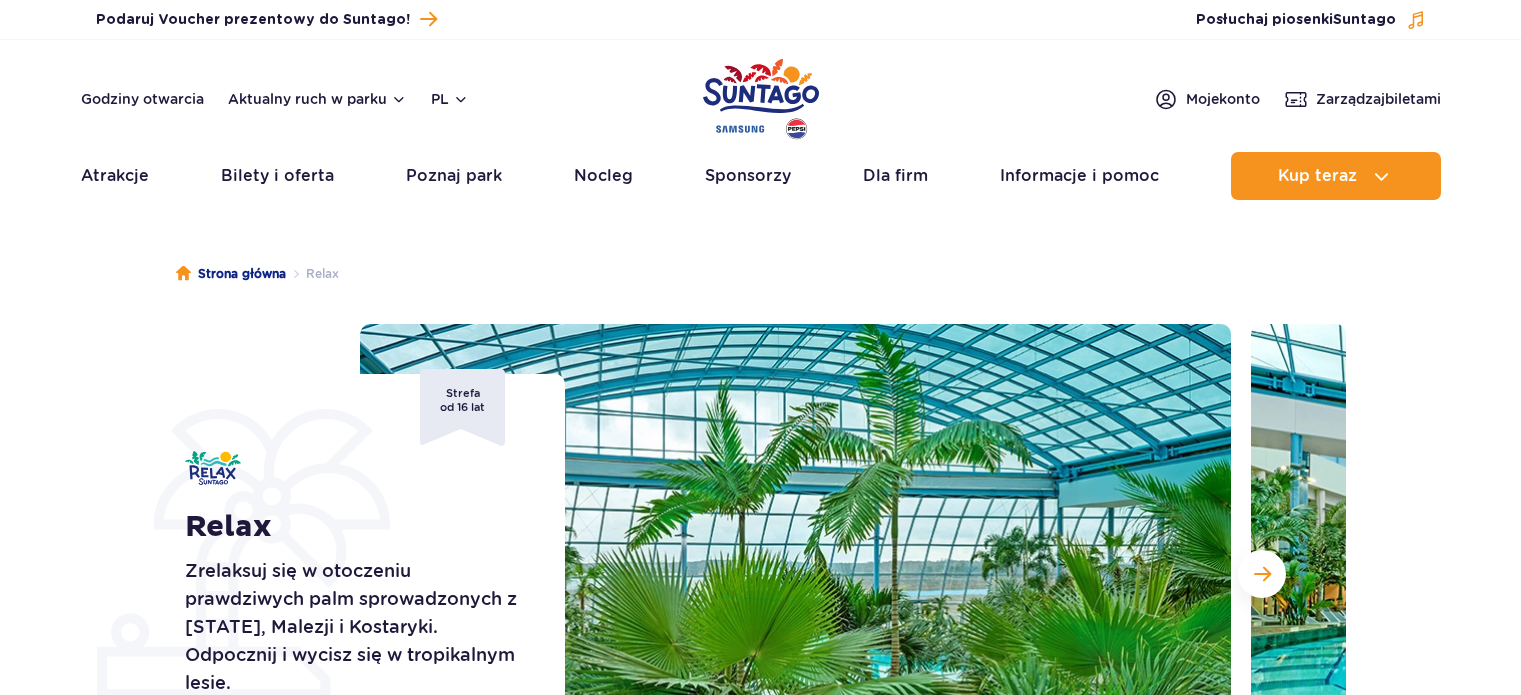 scroll, scrollTop: 0, scrollLeft: 0, axis: both 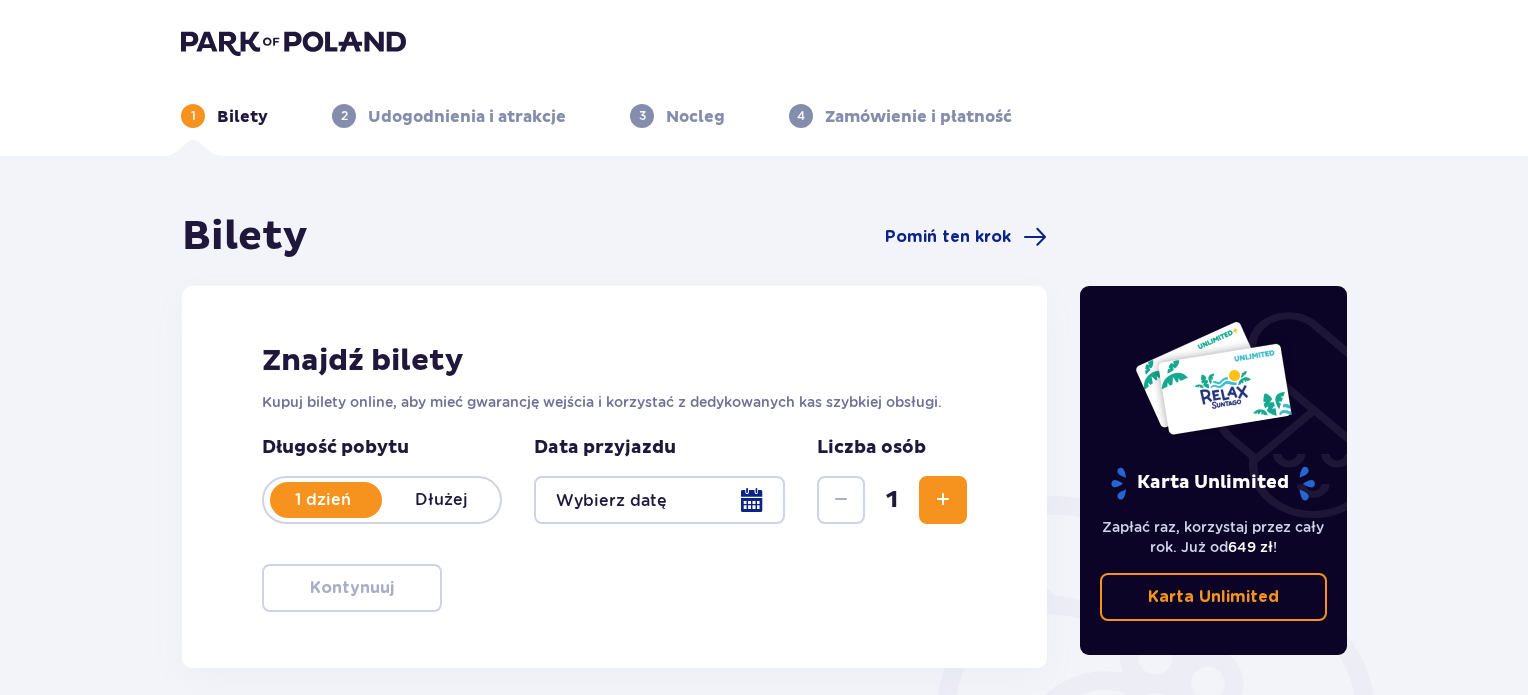 click at bounding box center [659, 500] 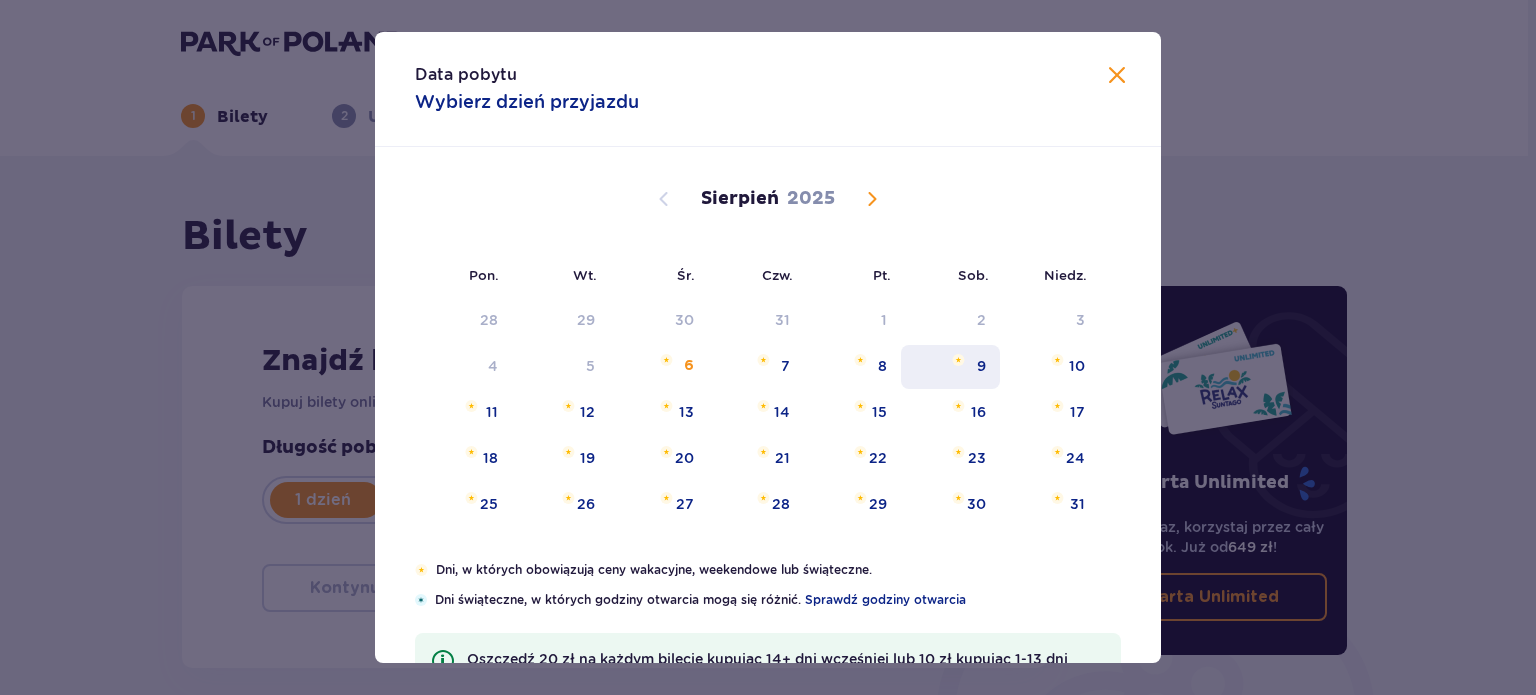 click on "9" at bounding box center (981, 366) 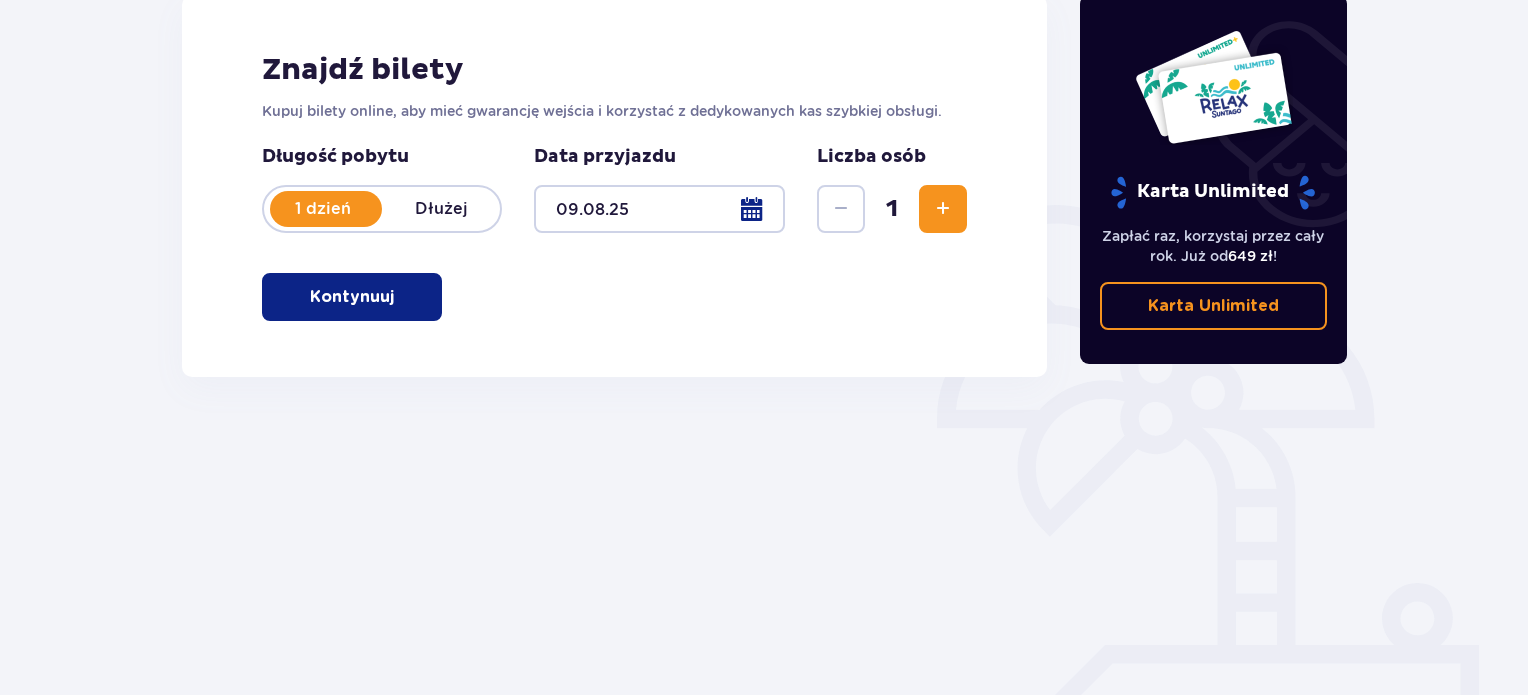 scroll, scrollTop: 315, scrollLeft: 0, axis: vertical 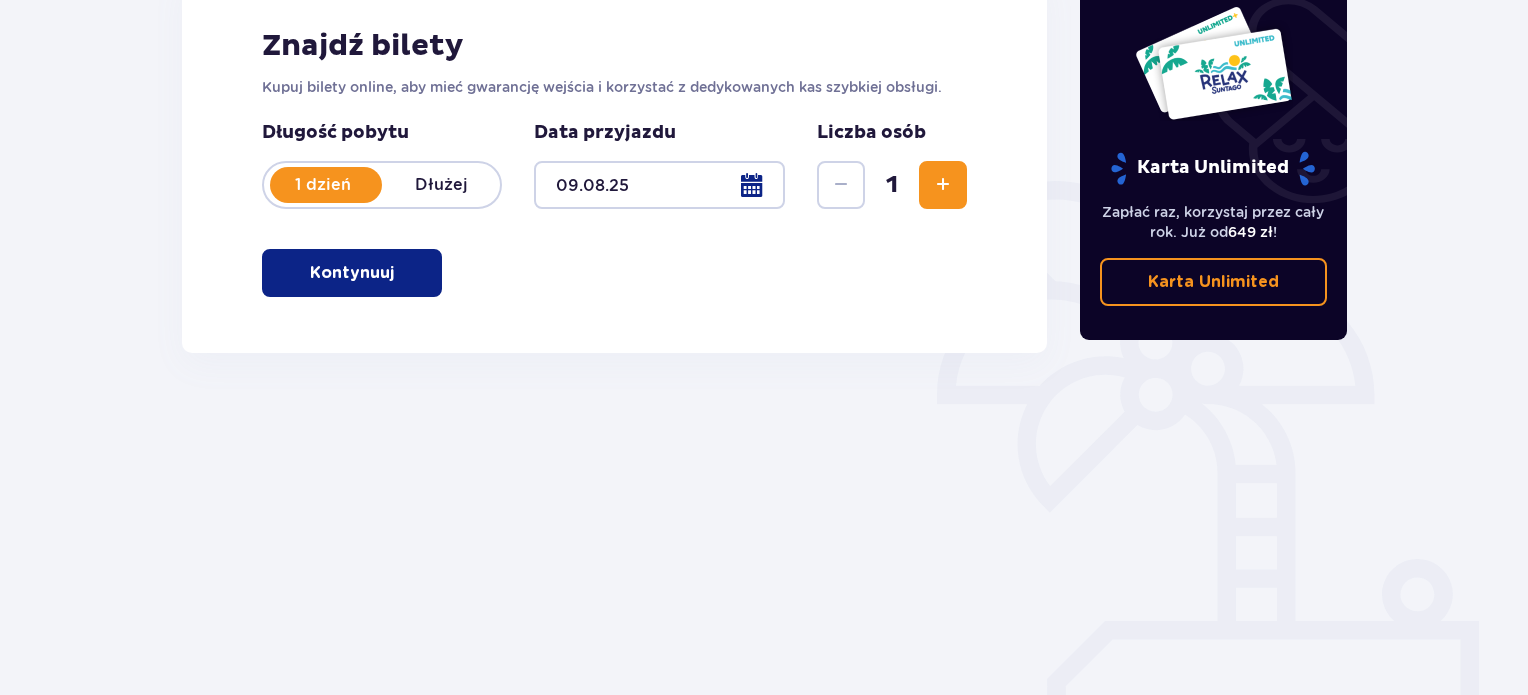 click at bounding box center [943, 185] 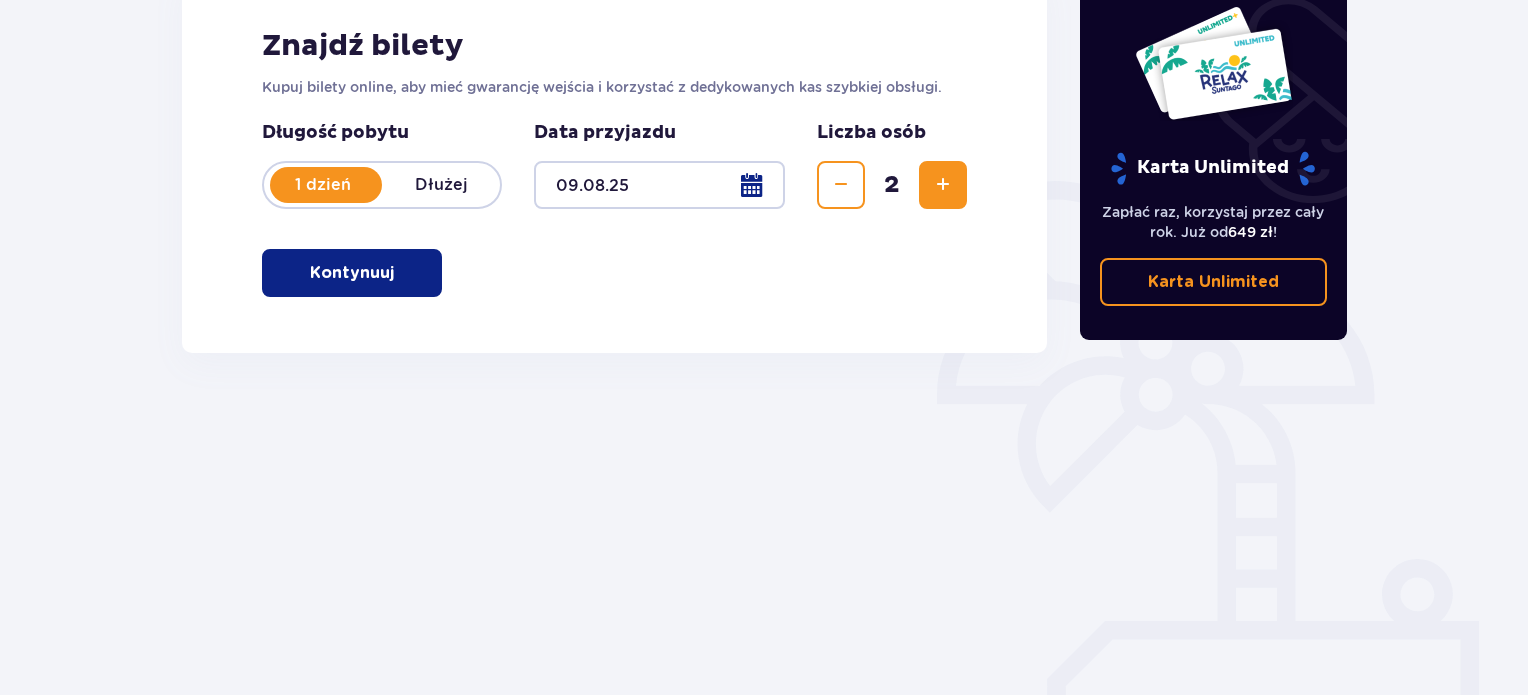 click at bounding box center [943, 185] 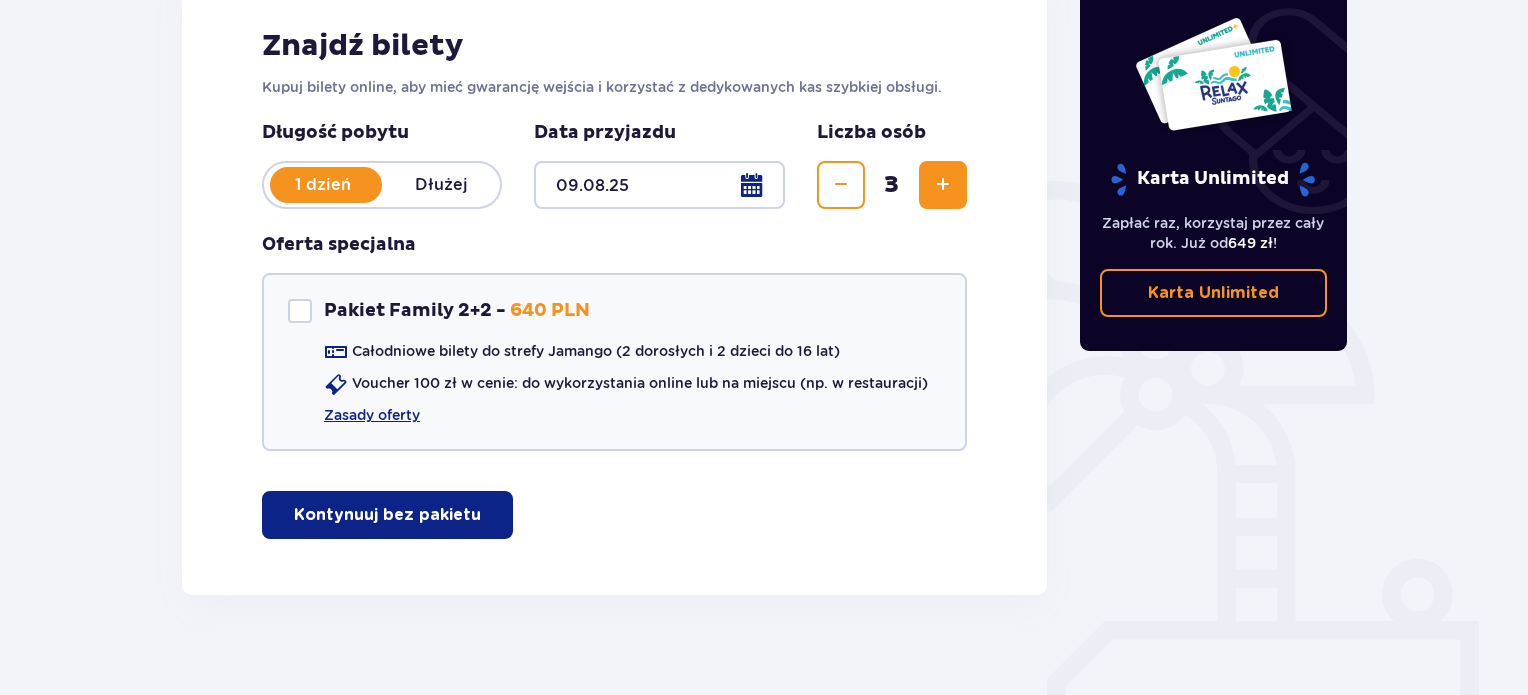 click on "Kontynuuj bez pakietu" at bounding box center (387, 515) 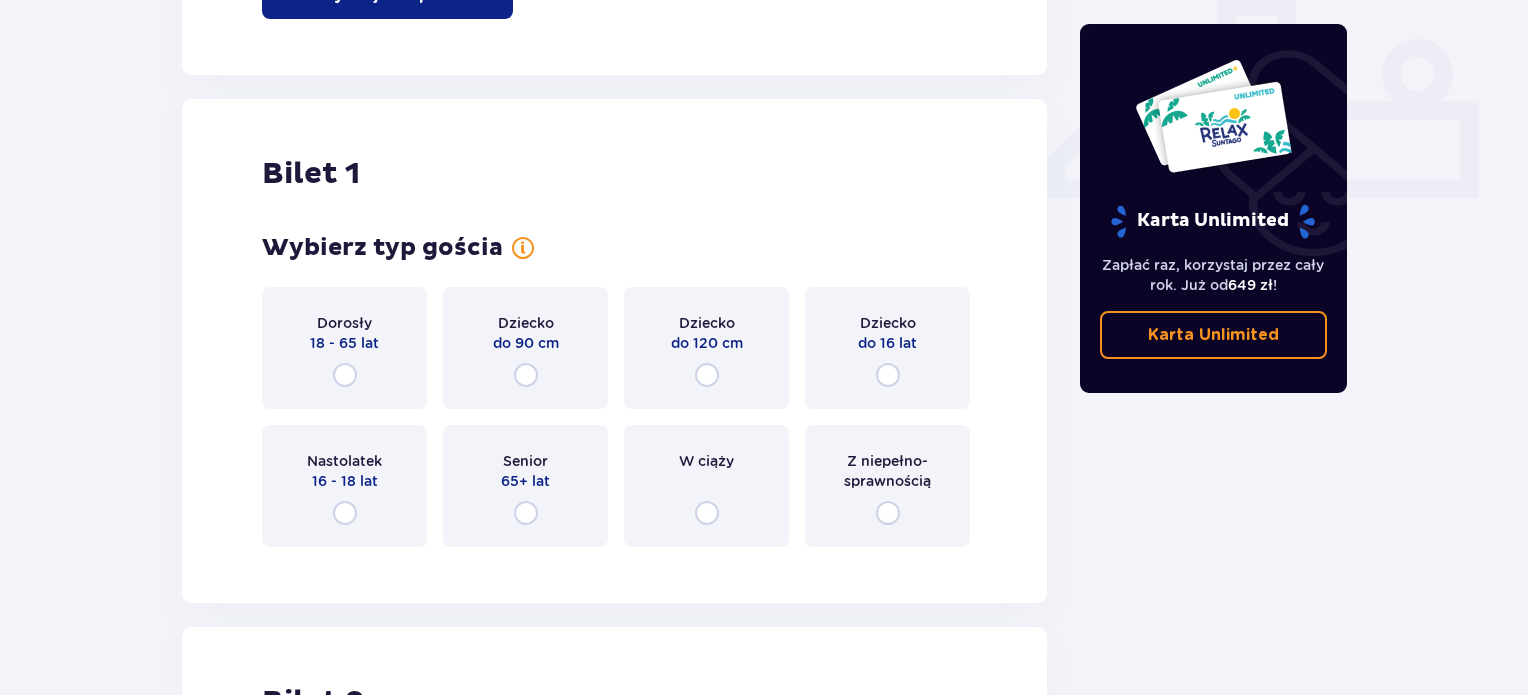 scroll, scrollTop: 909, scrollLeft: 0, axis: vertical 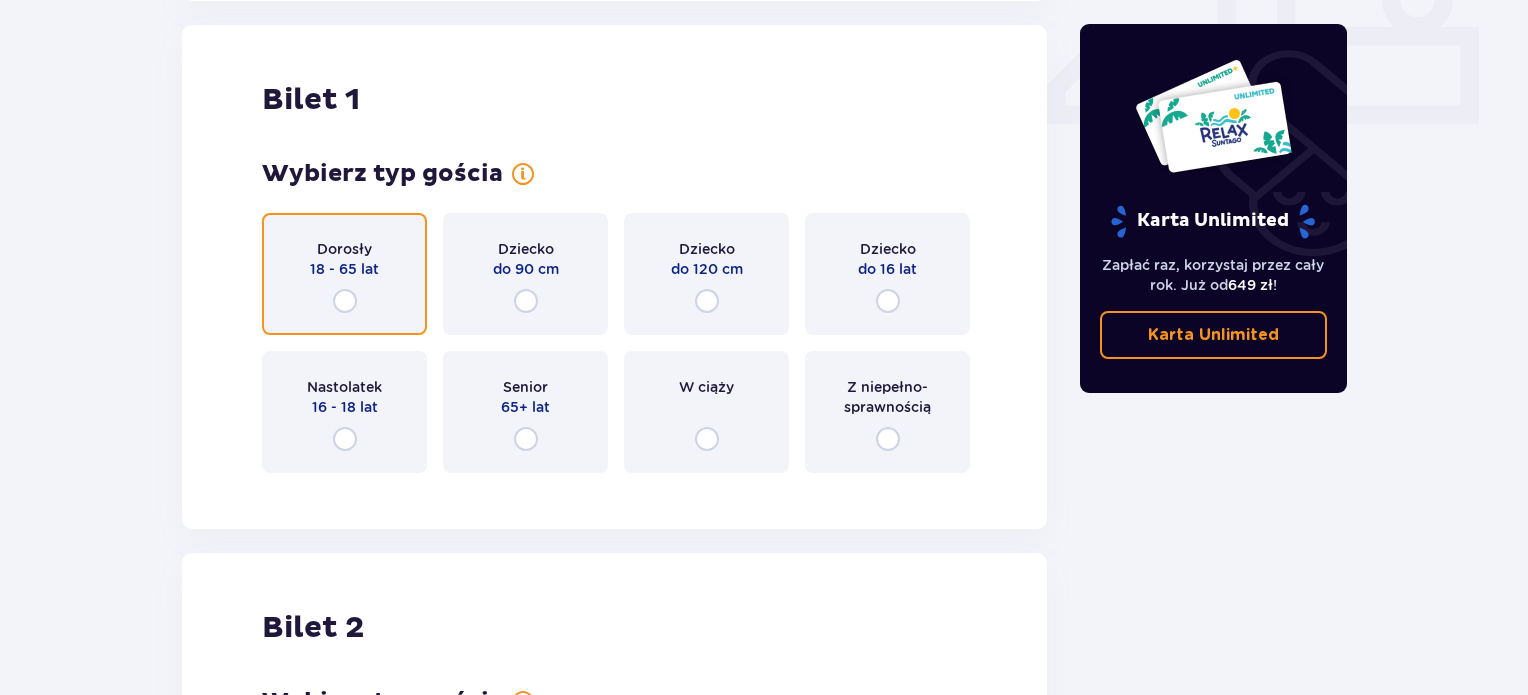 click at bounding box center [345, 301] 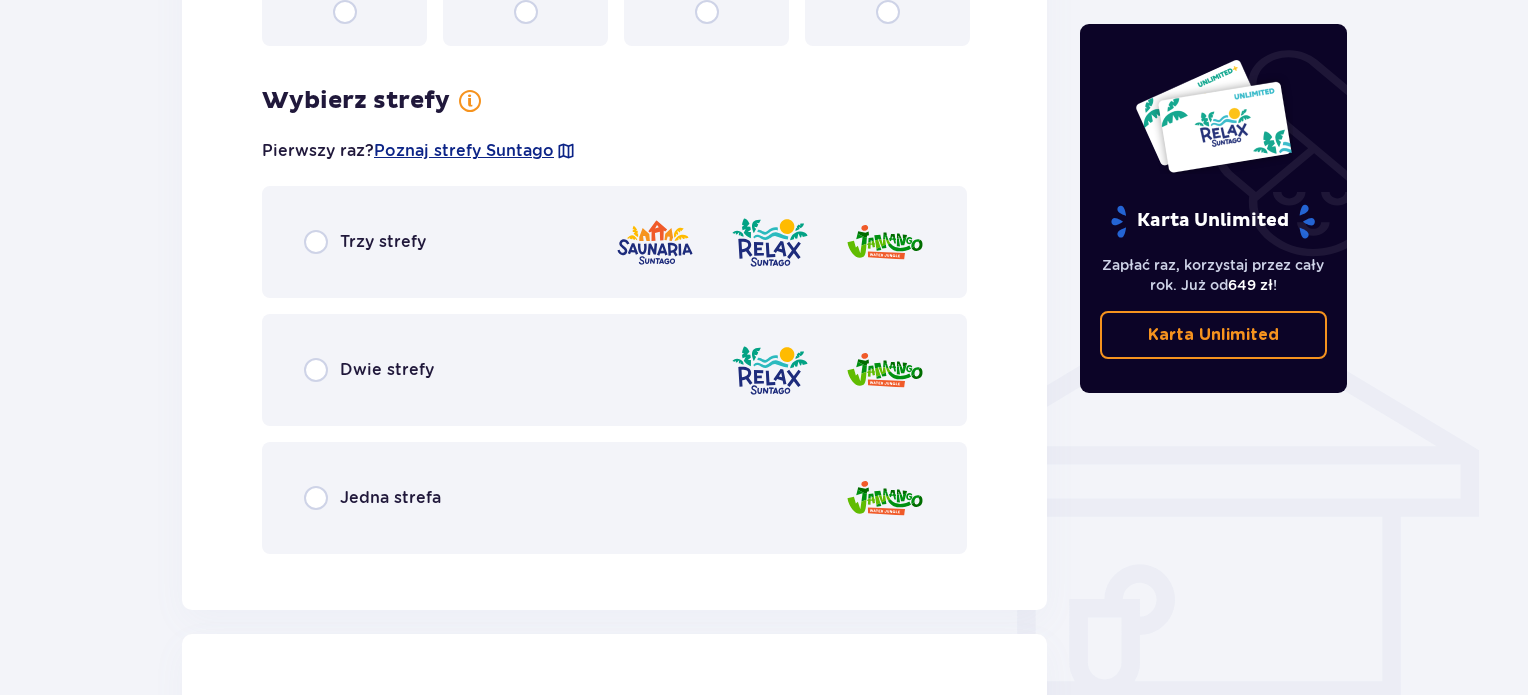 scroll, scrollTop: 1397, scrollLeft: 0, axis: vertical 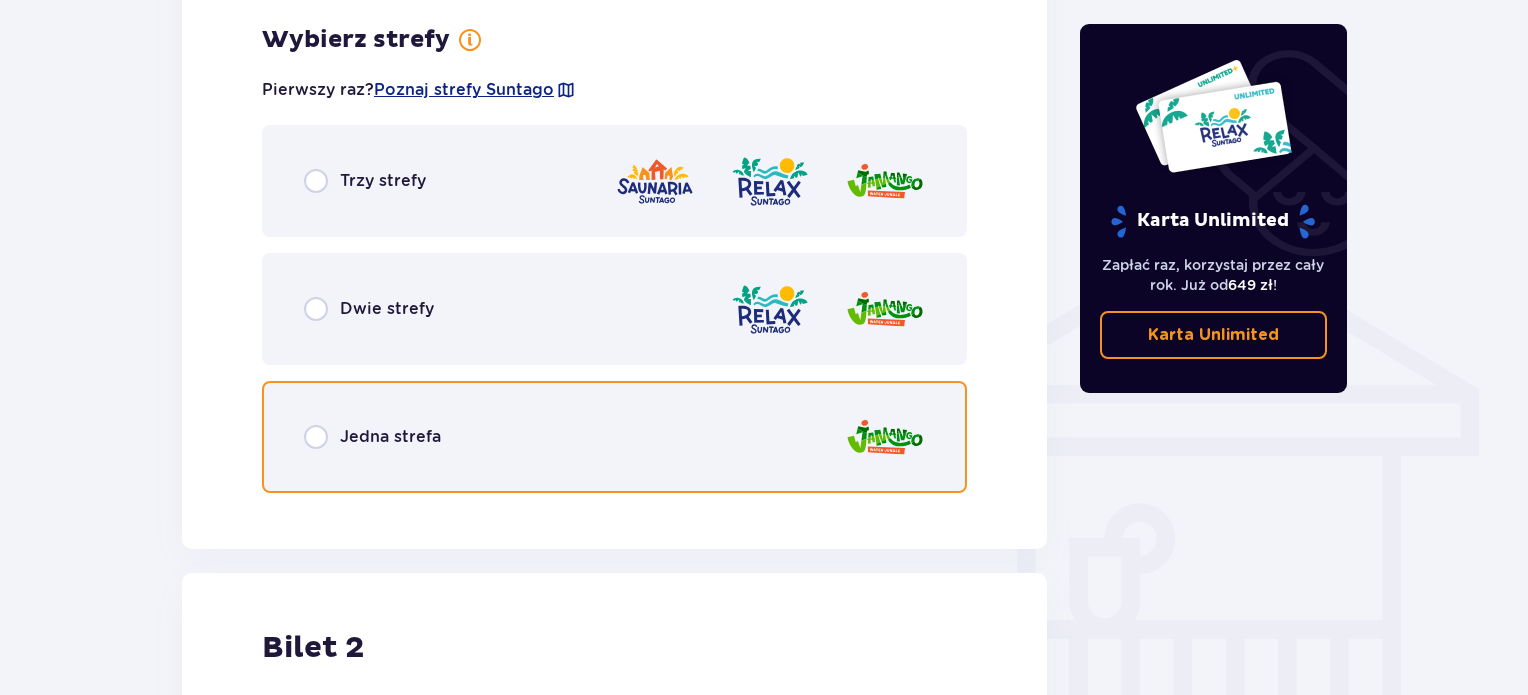 click at bounding box center [316, 437] 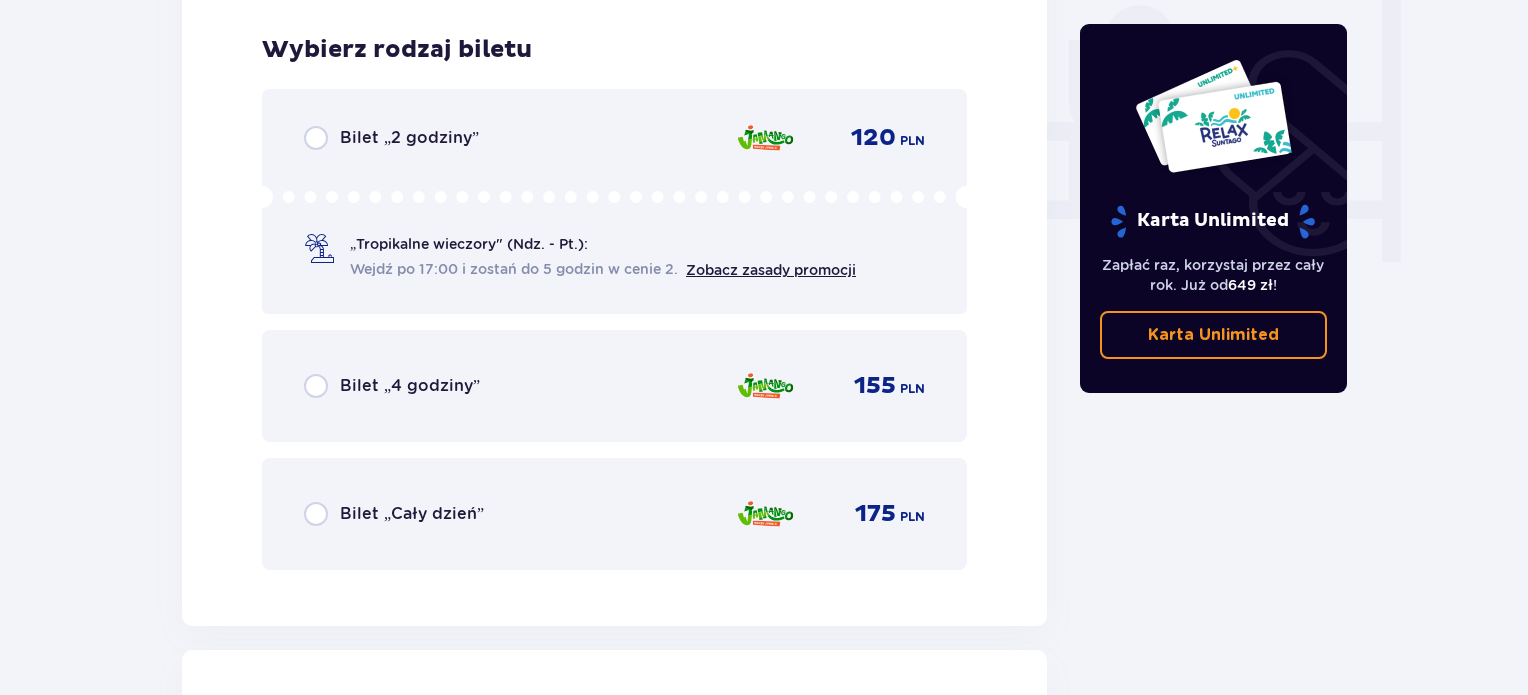 scroll, scrollTop: 1905, scrollLeft: 0, axis: vertical 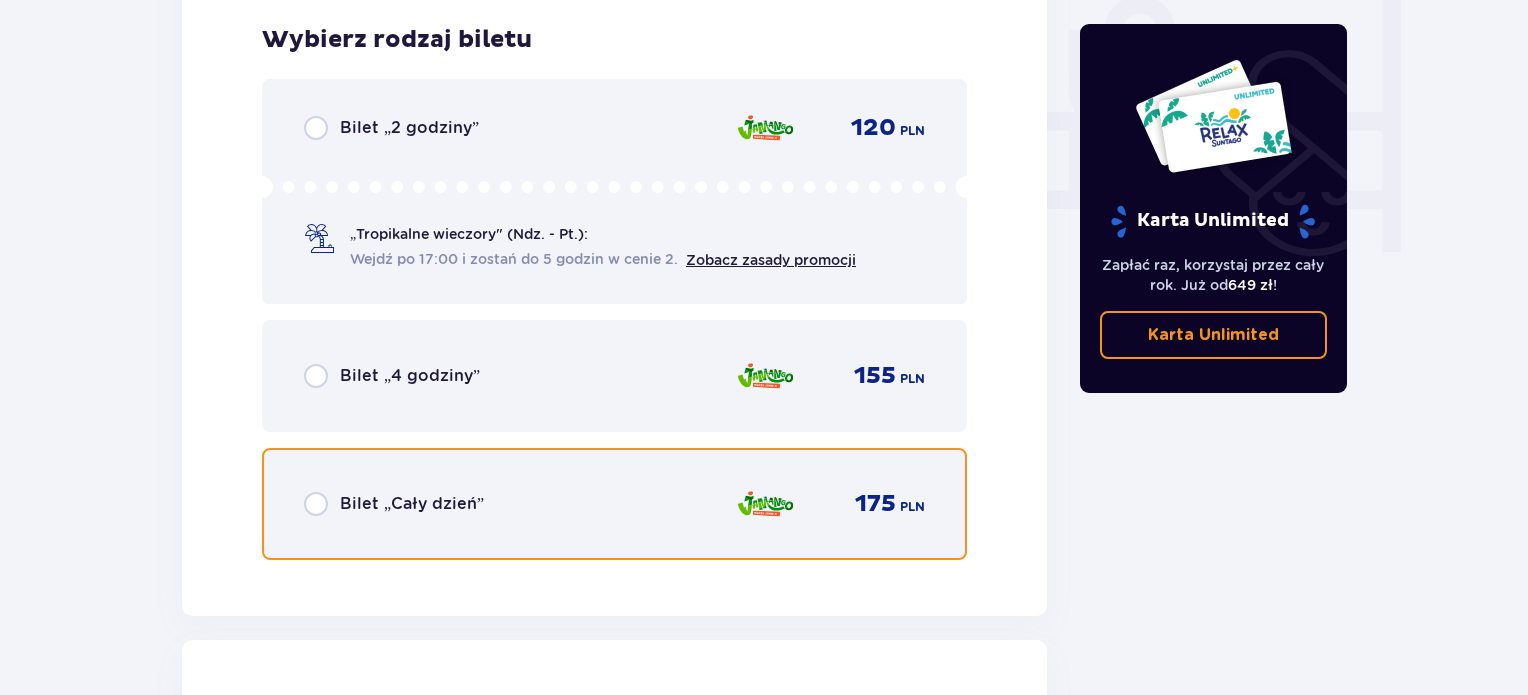 click at bounding box center (316, 504) 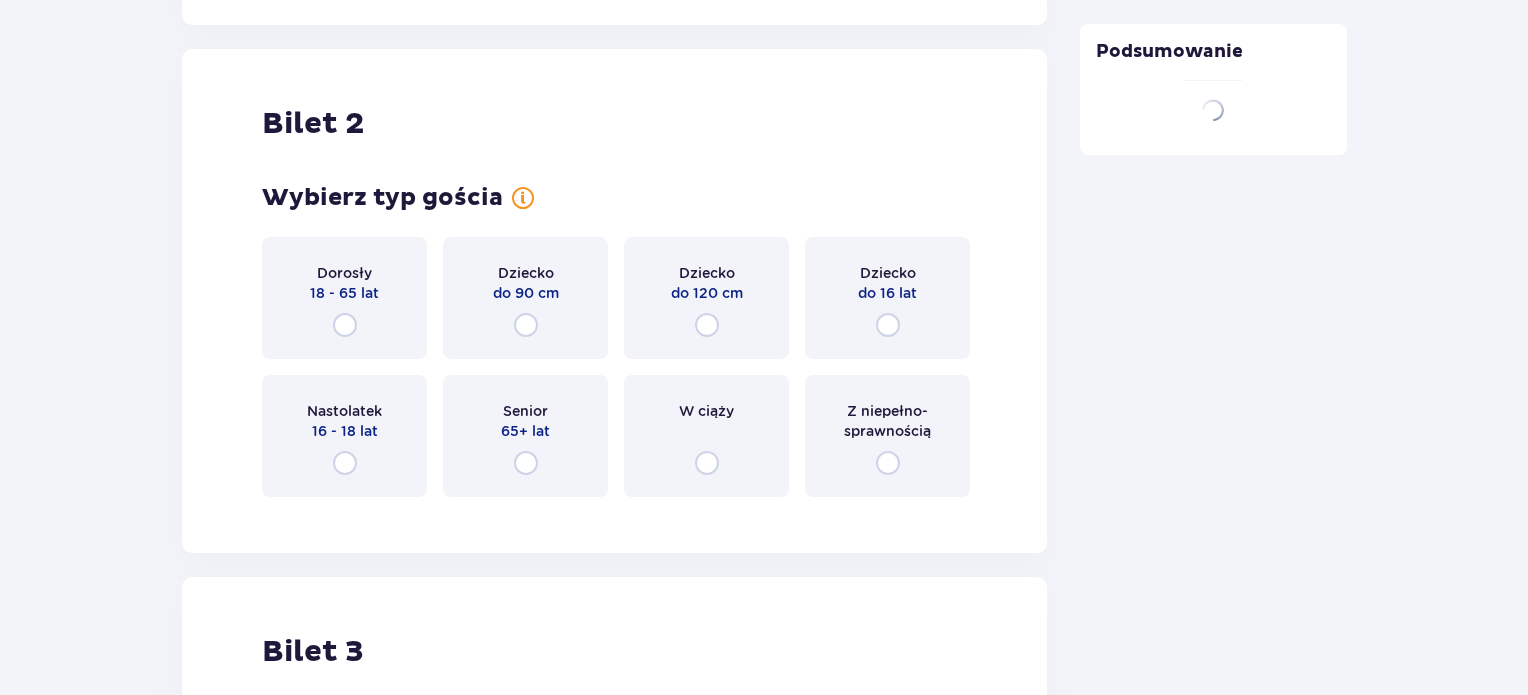 scroll, scrollTop: 2519, scrollLeft: 0, axis: vertical 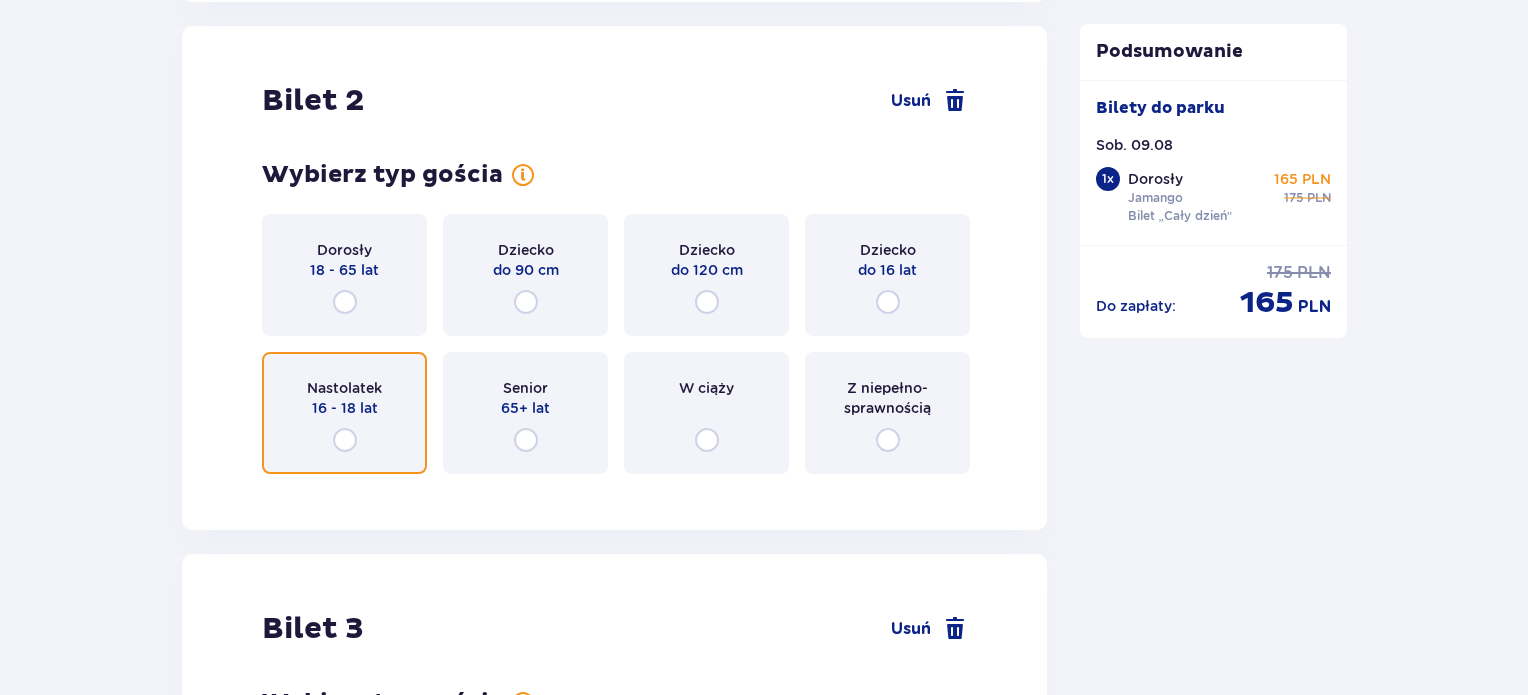click at bounding box center [345, 440] 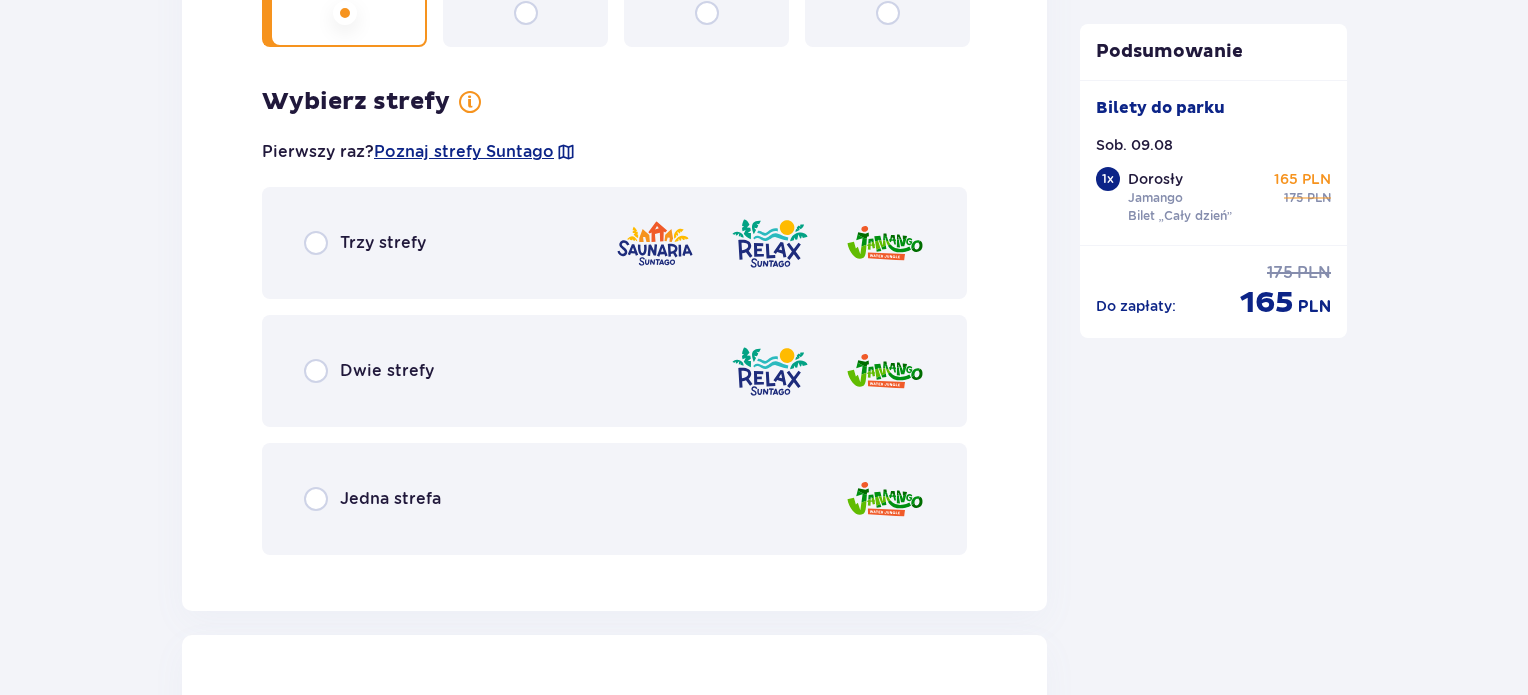 scroll, scrollTop: 3007, scrollLeft: 0, axis: vertical 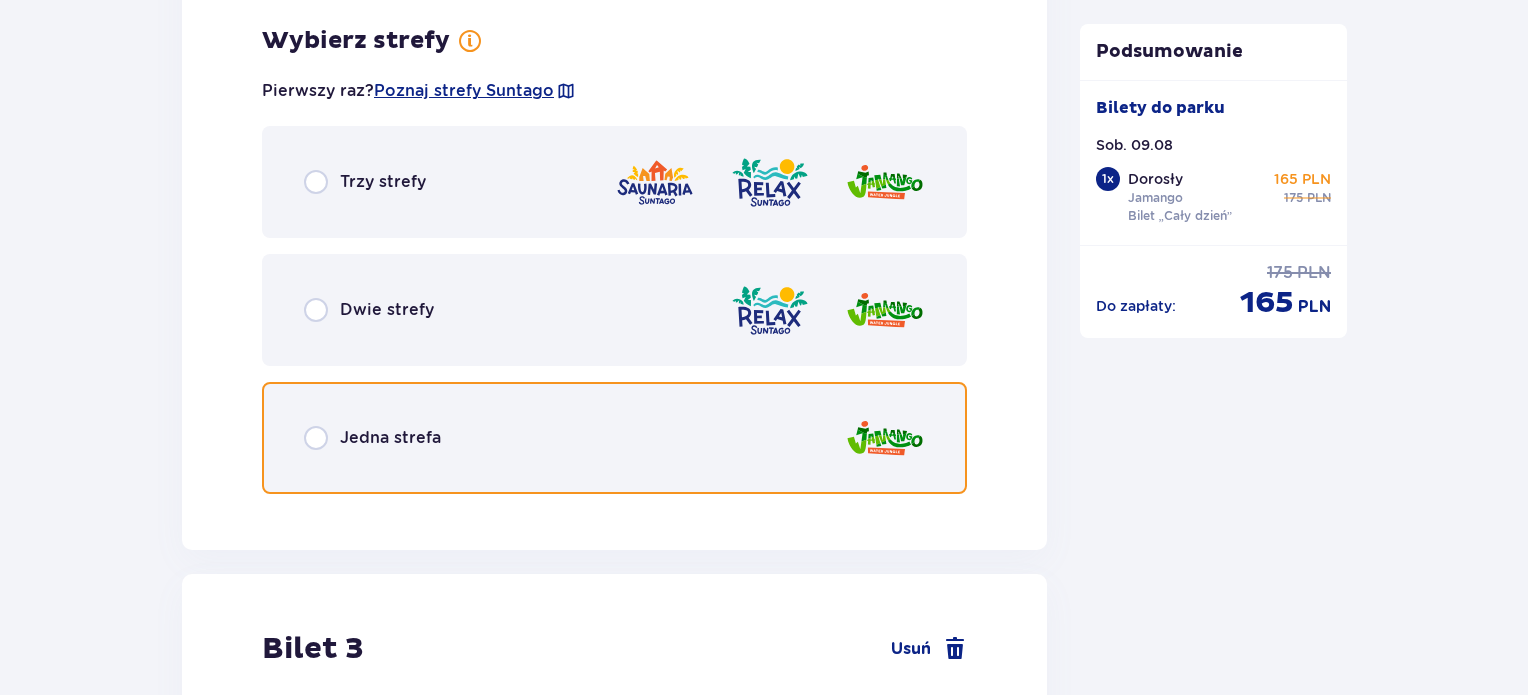 click at bounding box center [316, 438] 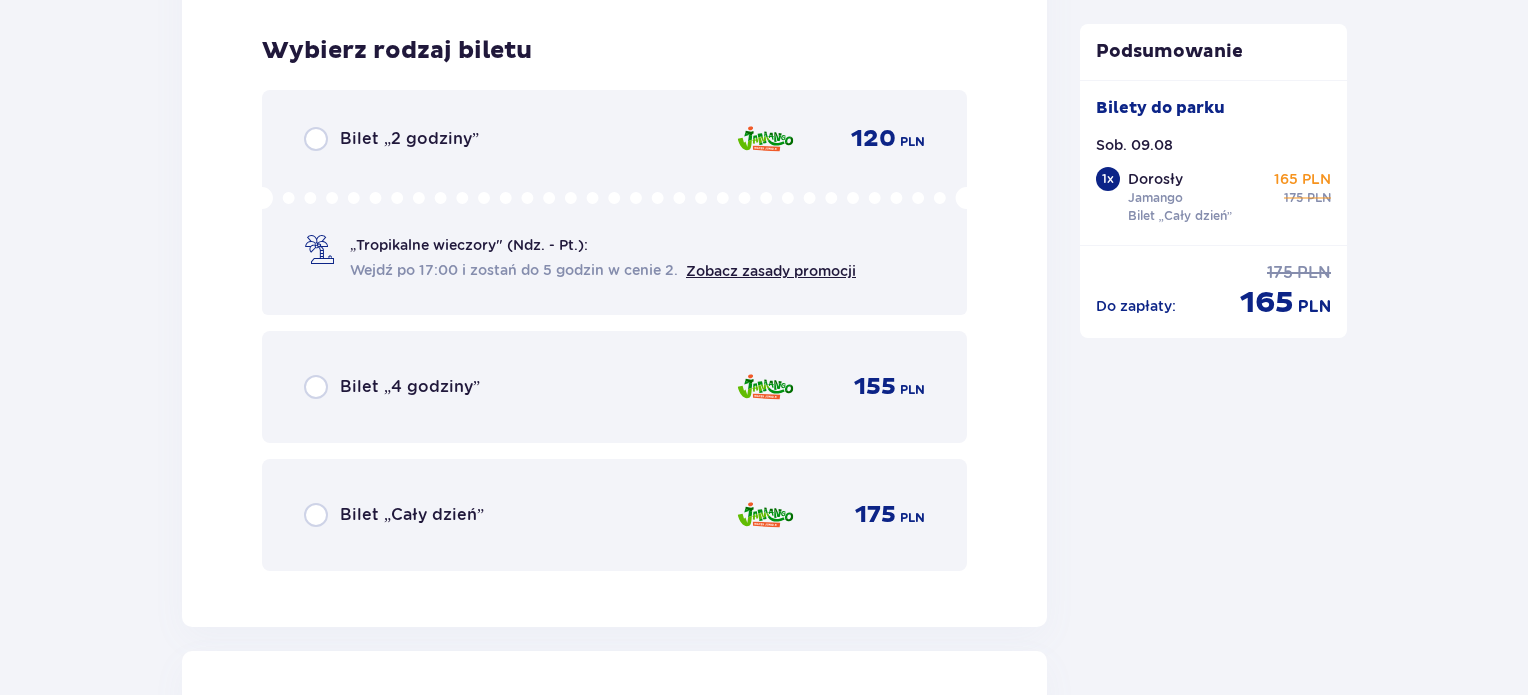 scroll, scrollTop: 3515, scrollLeft: 0, axis: vertical 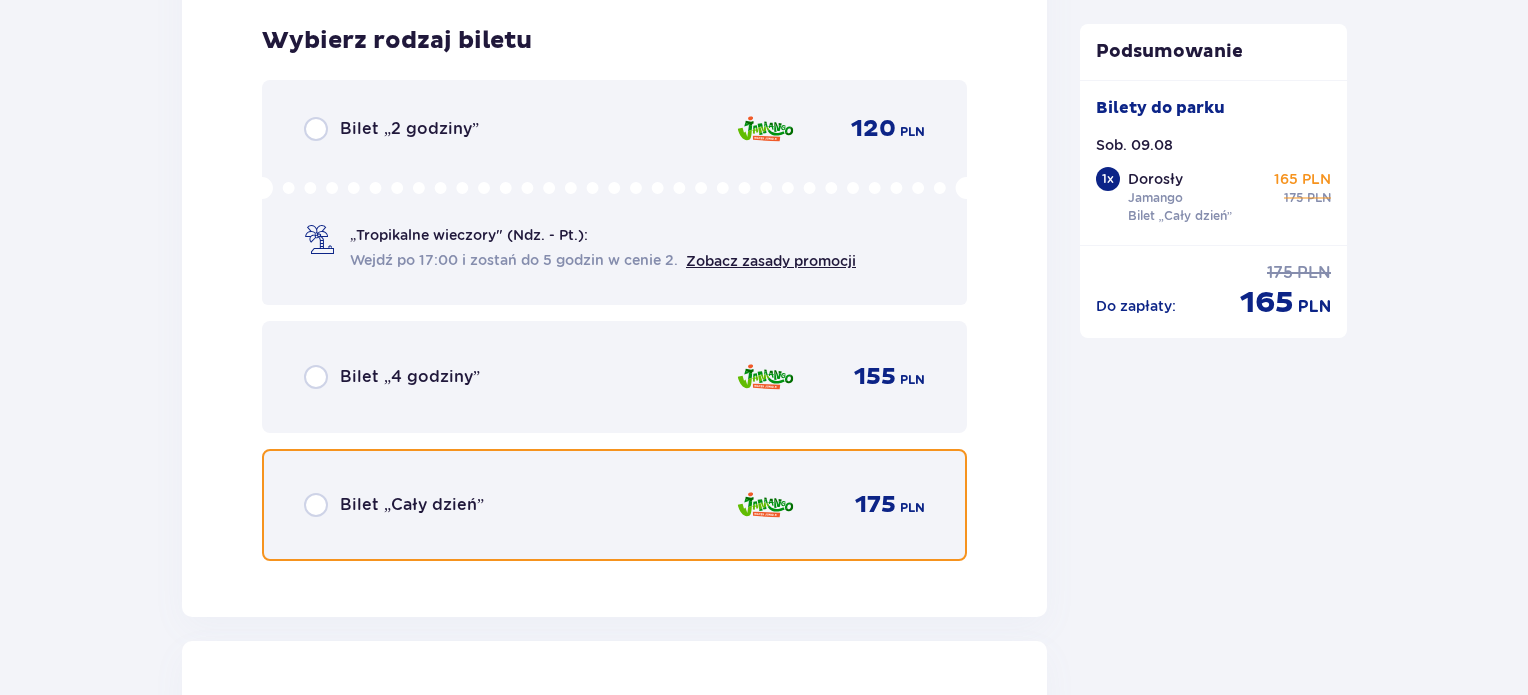 click at bounding box center [316, 505] 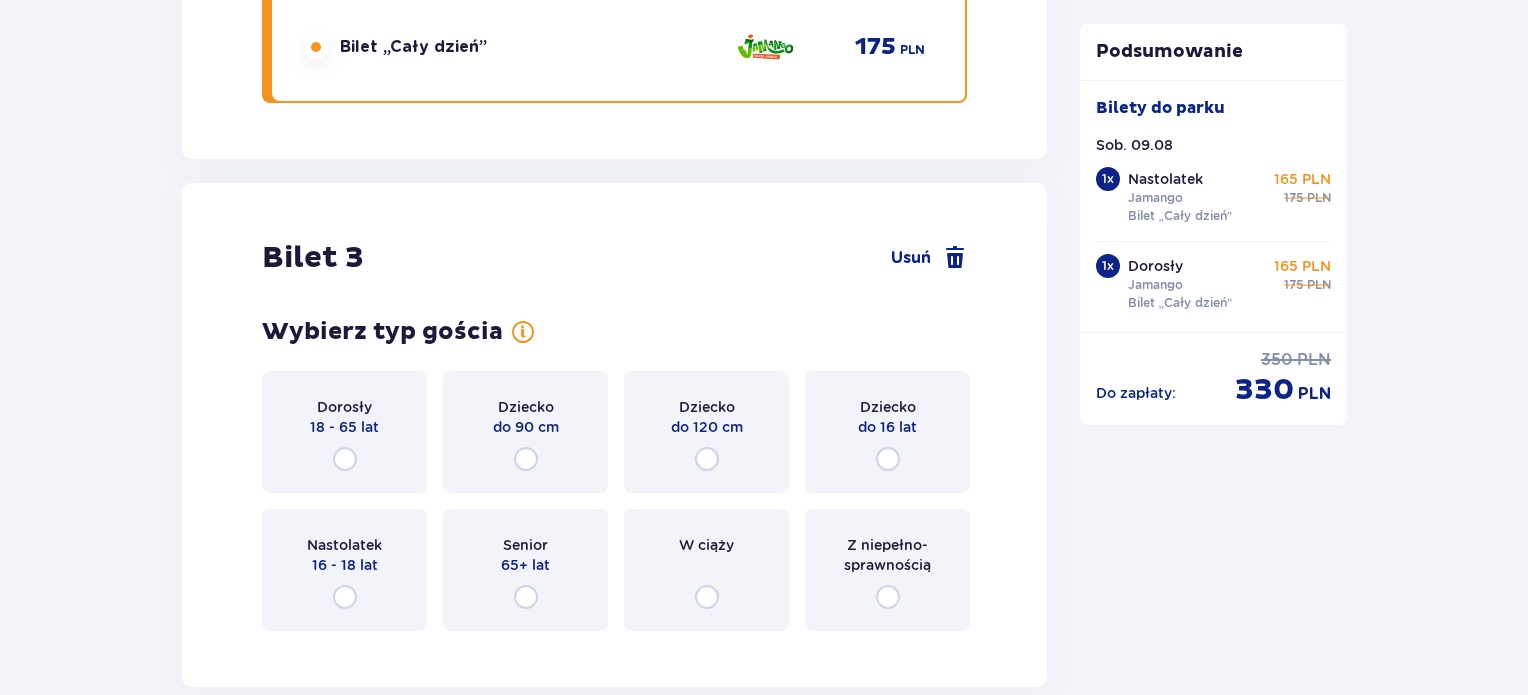 scroll, scrollTop: 4129, scrollLeft: 0, axis: vertical 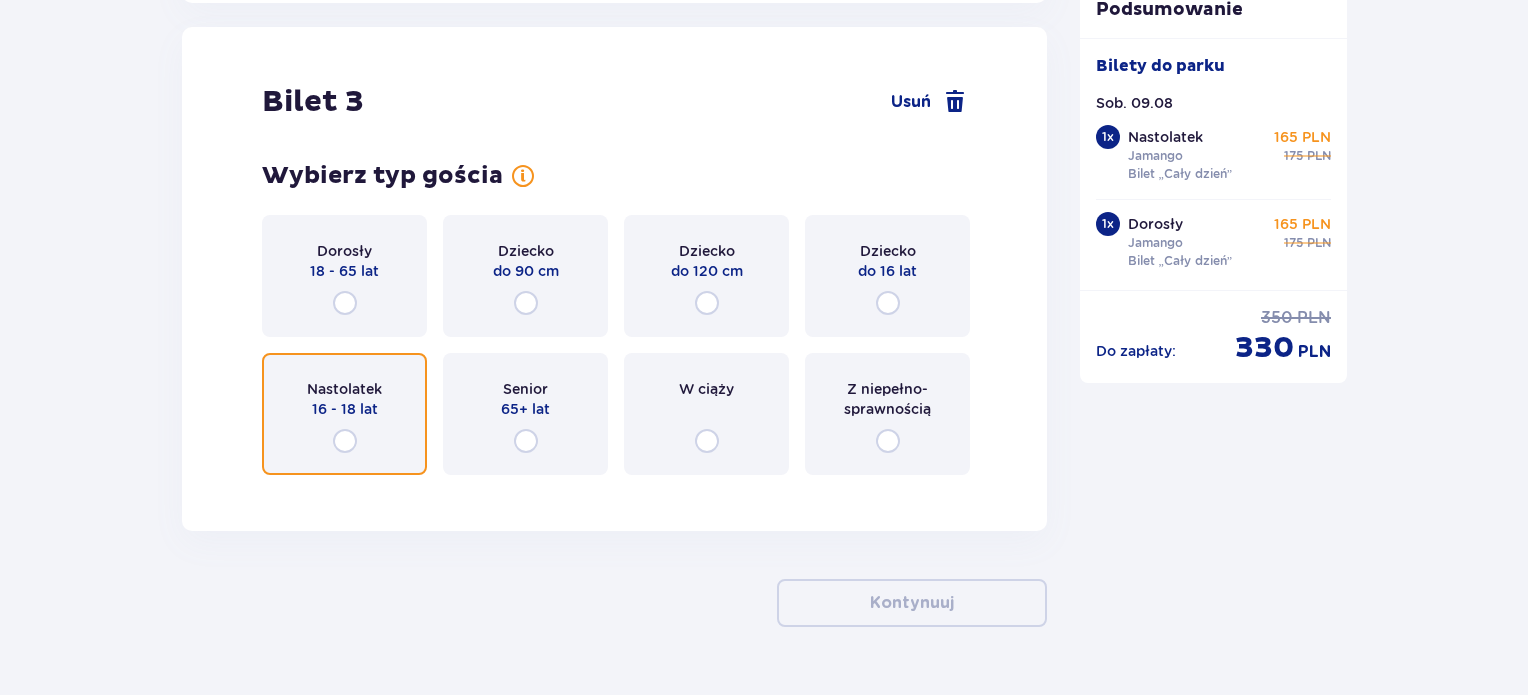 click at bounding box center (345, 441) 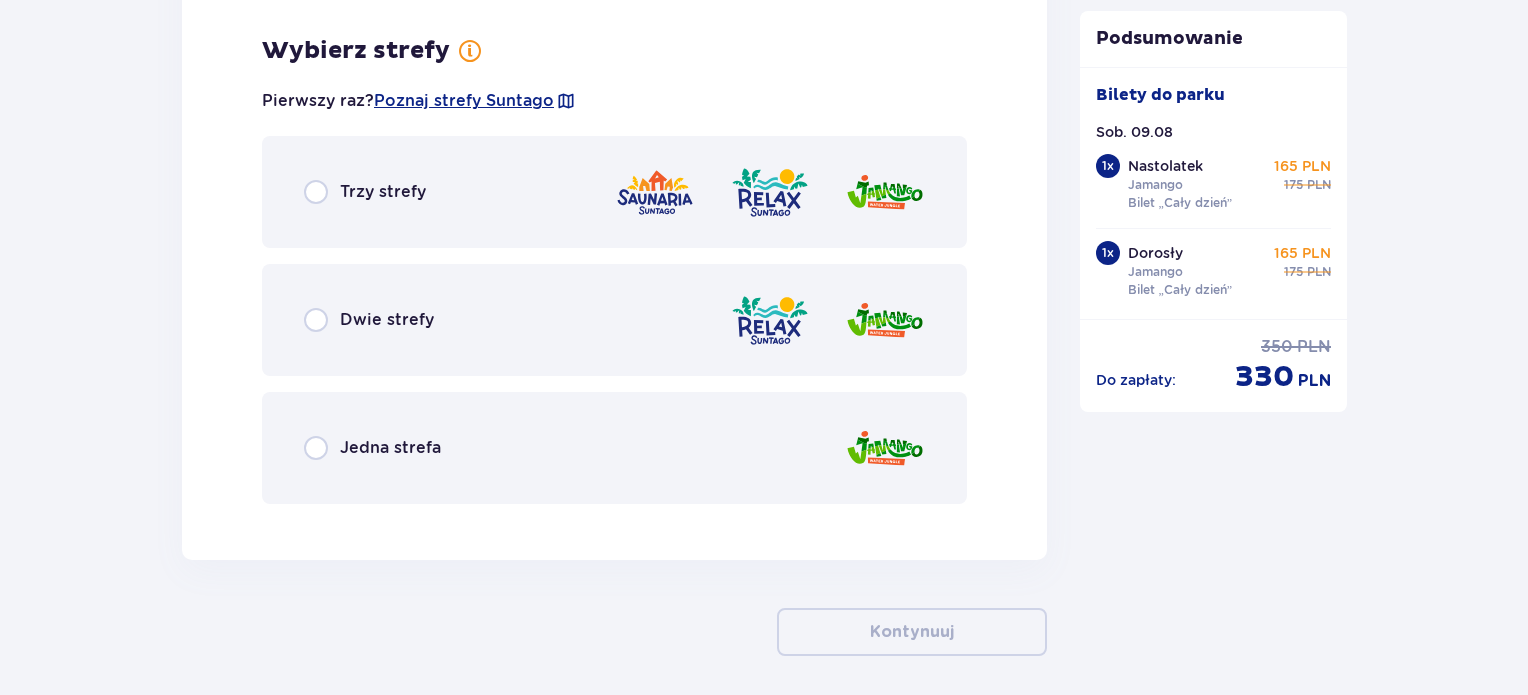 scroll, scrollTop: 4617, scrollLeft: 0, axis: vertical 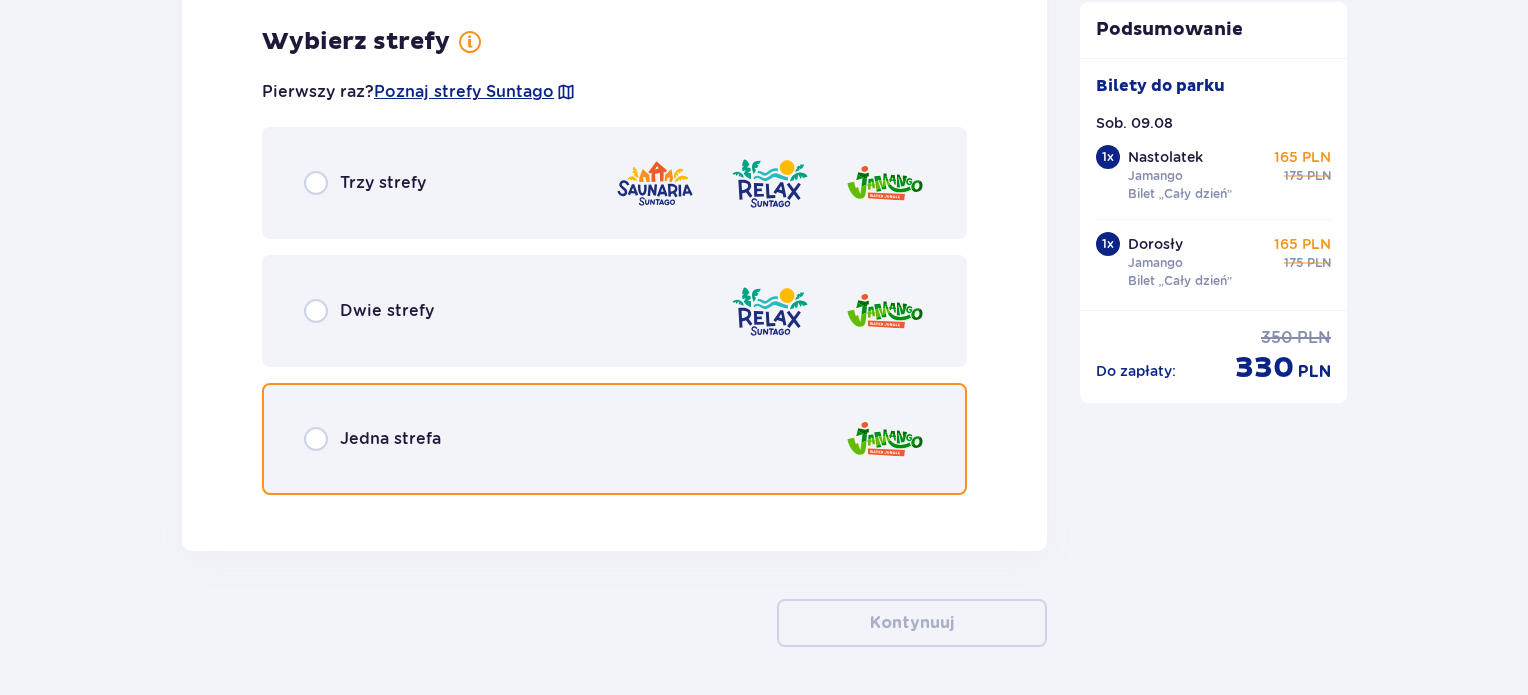 click at bounding box center (316, 439) 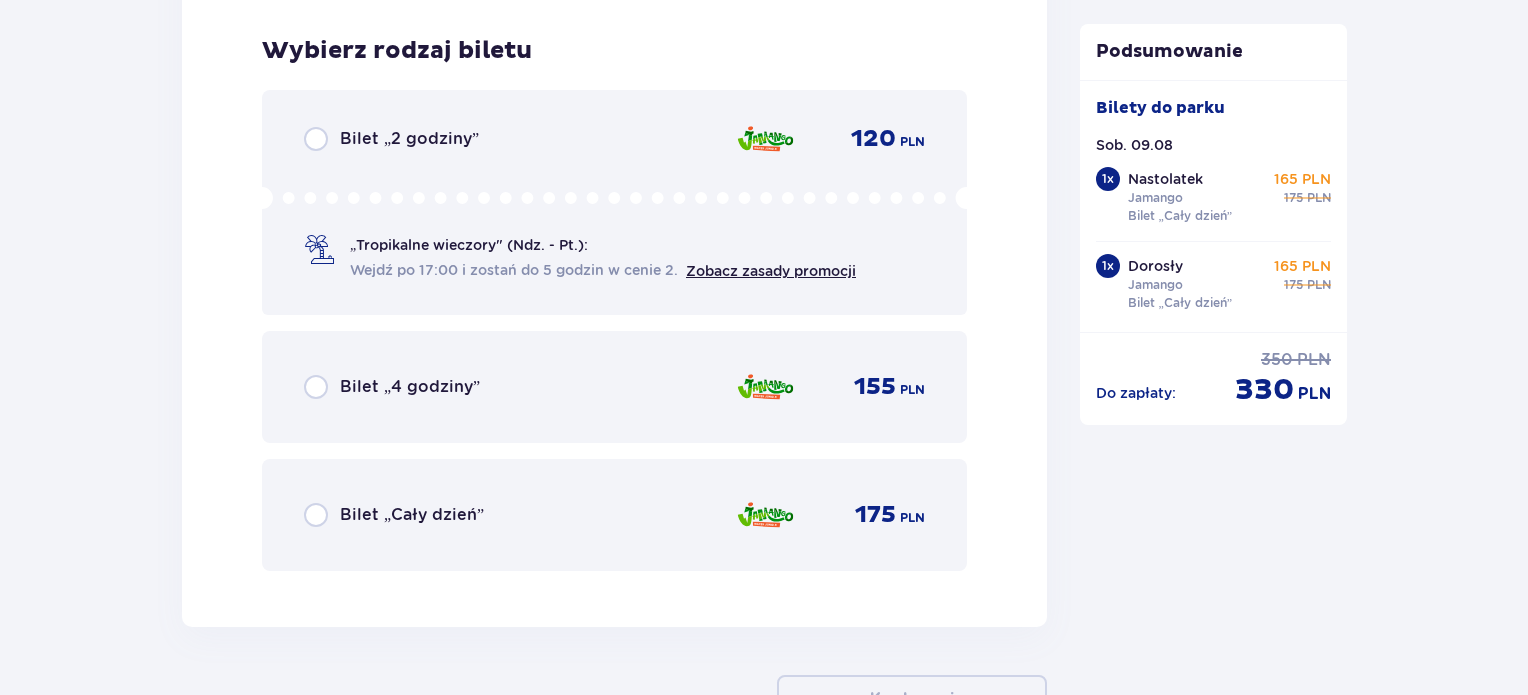 scroll, scrollTop: 5125, scrollLeft: 0, axis: vertical 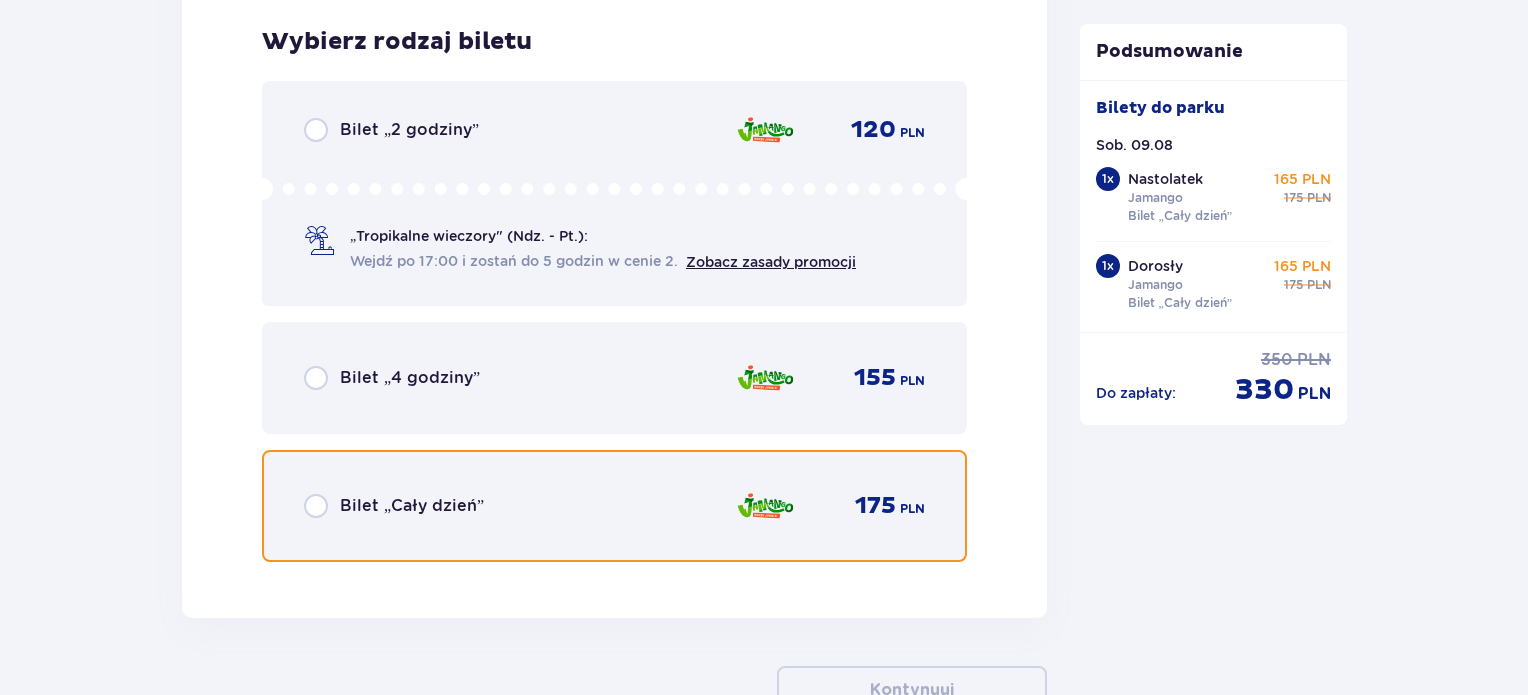 click at bounding box center (316, 506) 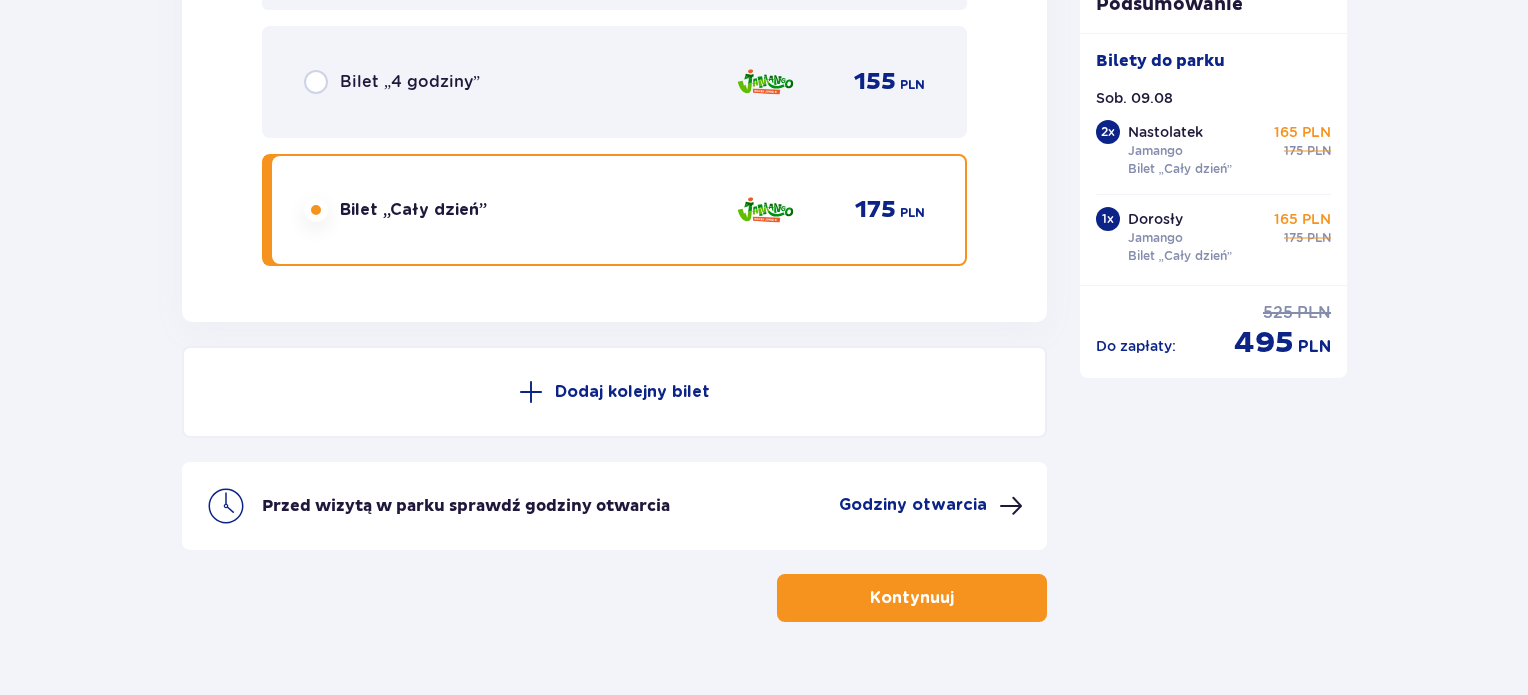 scroll, scrollTop: 5464, scrollLeft: 0, axis: vertical 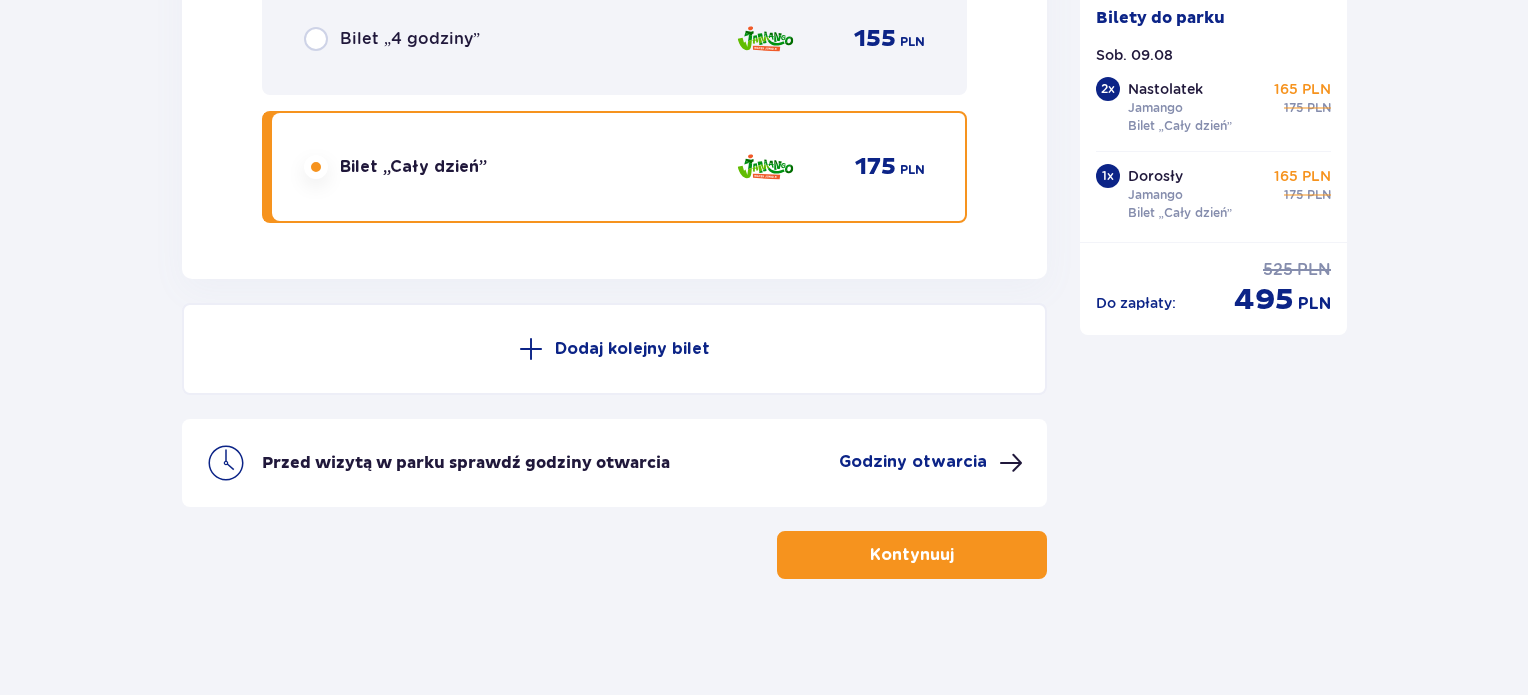 click on "Kontynuuj" at bounding box center [912, 555] 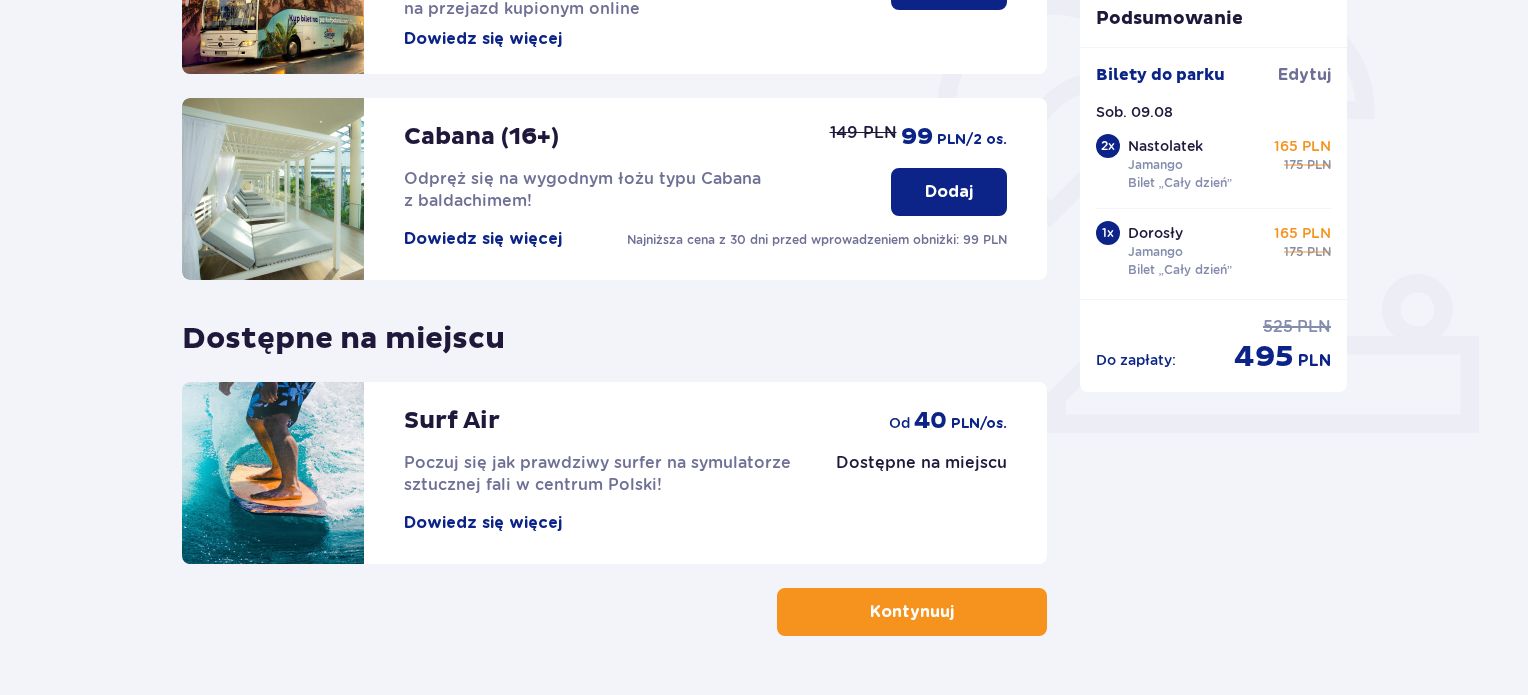scroll, scrollTop: 660, scrollLeft: 0, axis: vertical 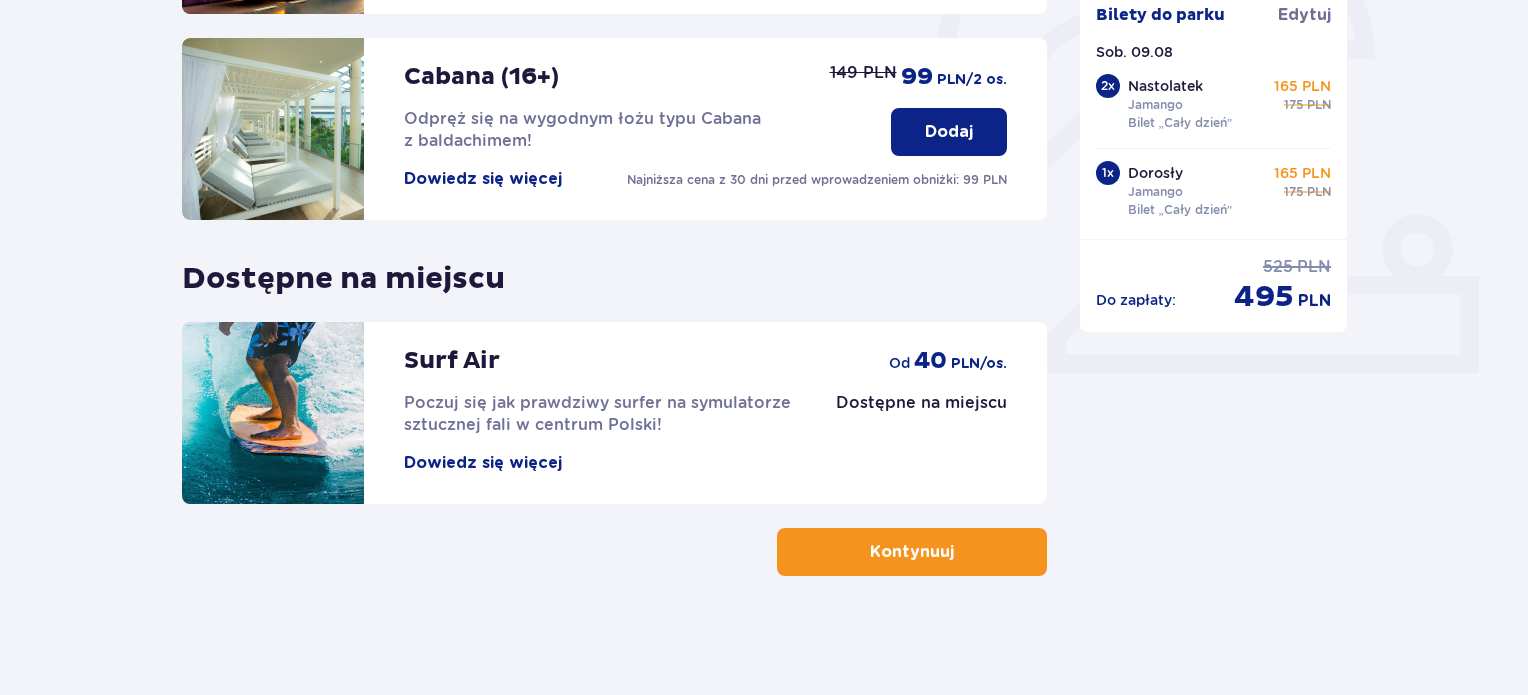 click on "Kontynuuj" at bounding box center [912, 552] 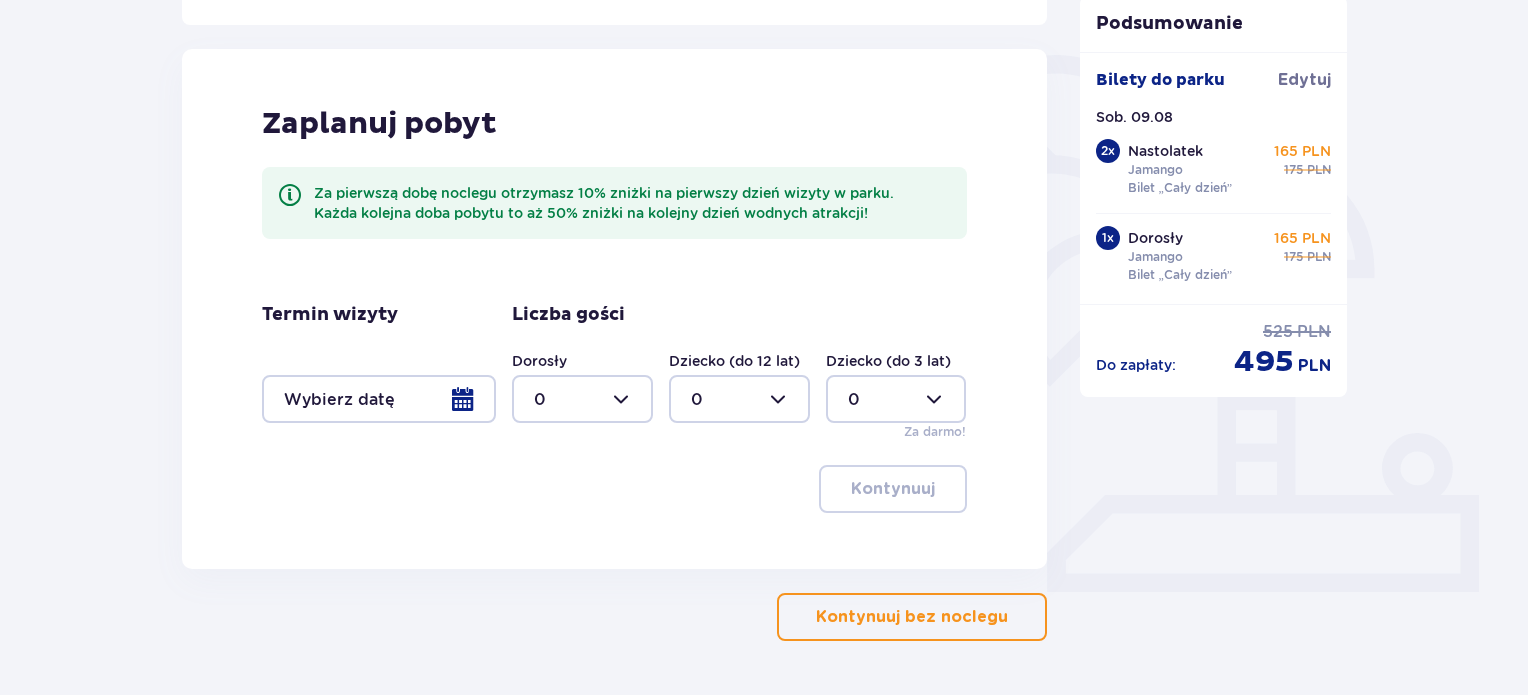 scroll, scrollTop: 507, scrollLeft: 0, axis: vertical 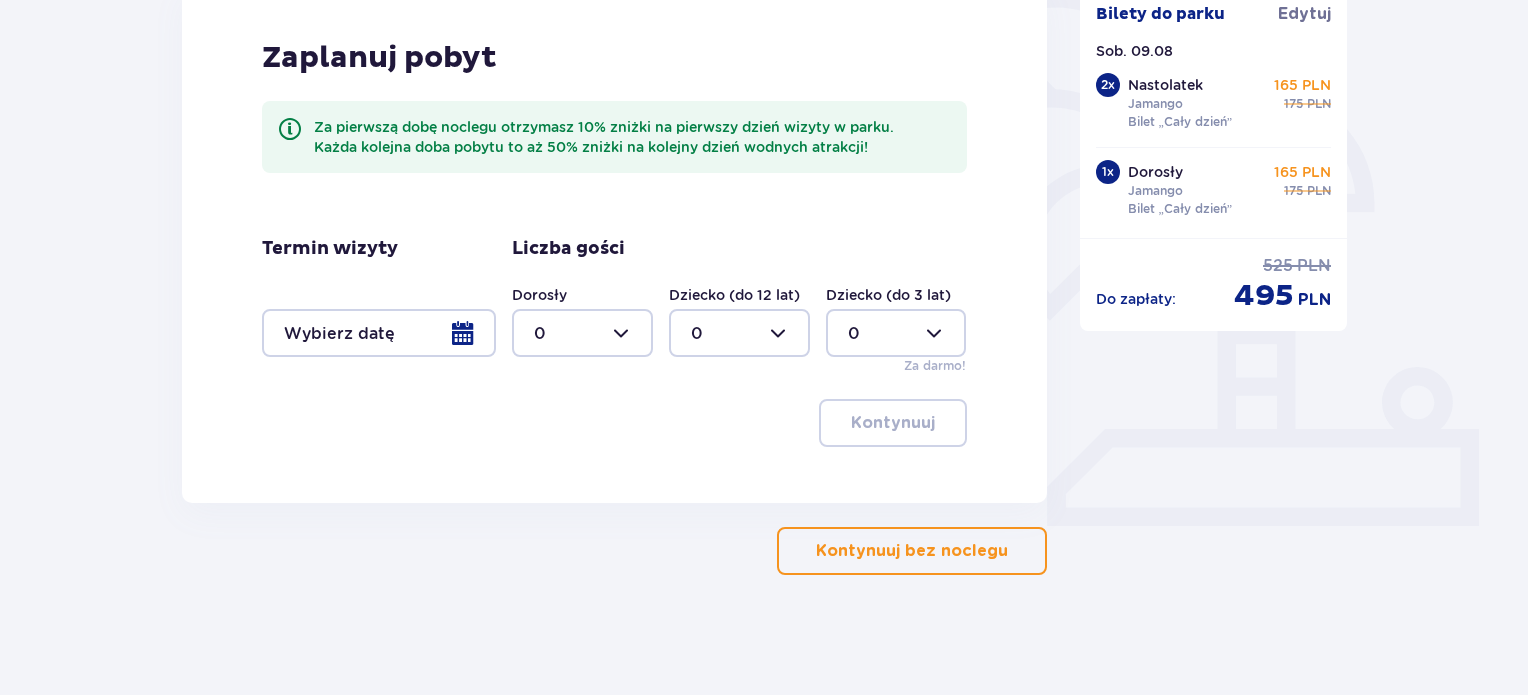 click on "Kontynuuj bez noclegu" at bounding box center (912, 551) 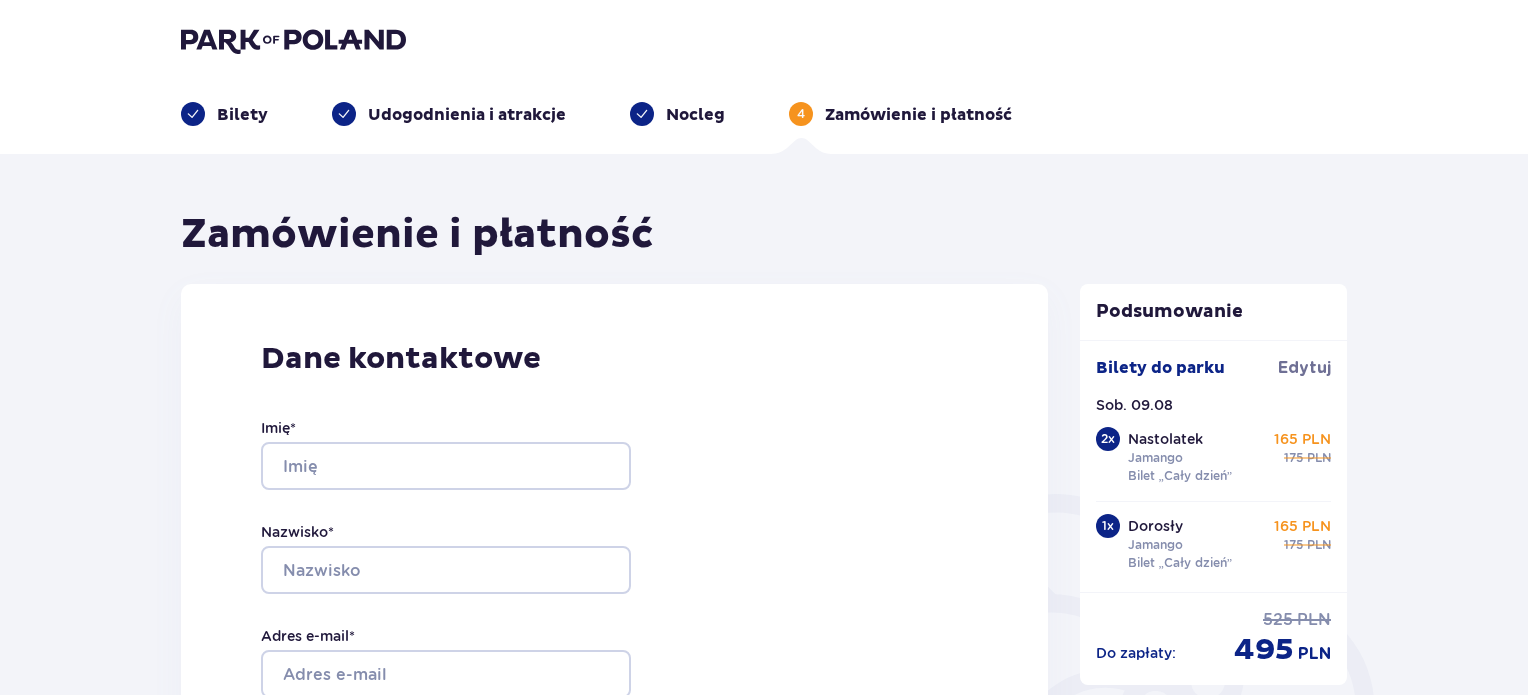 scroll, scrollTop: 0, scrollLeft: 0, axis: both 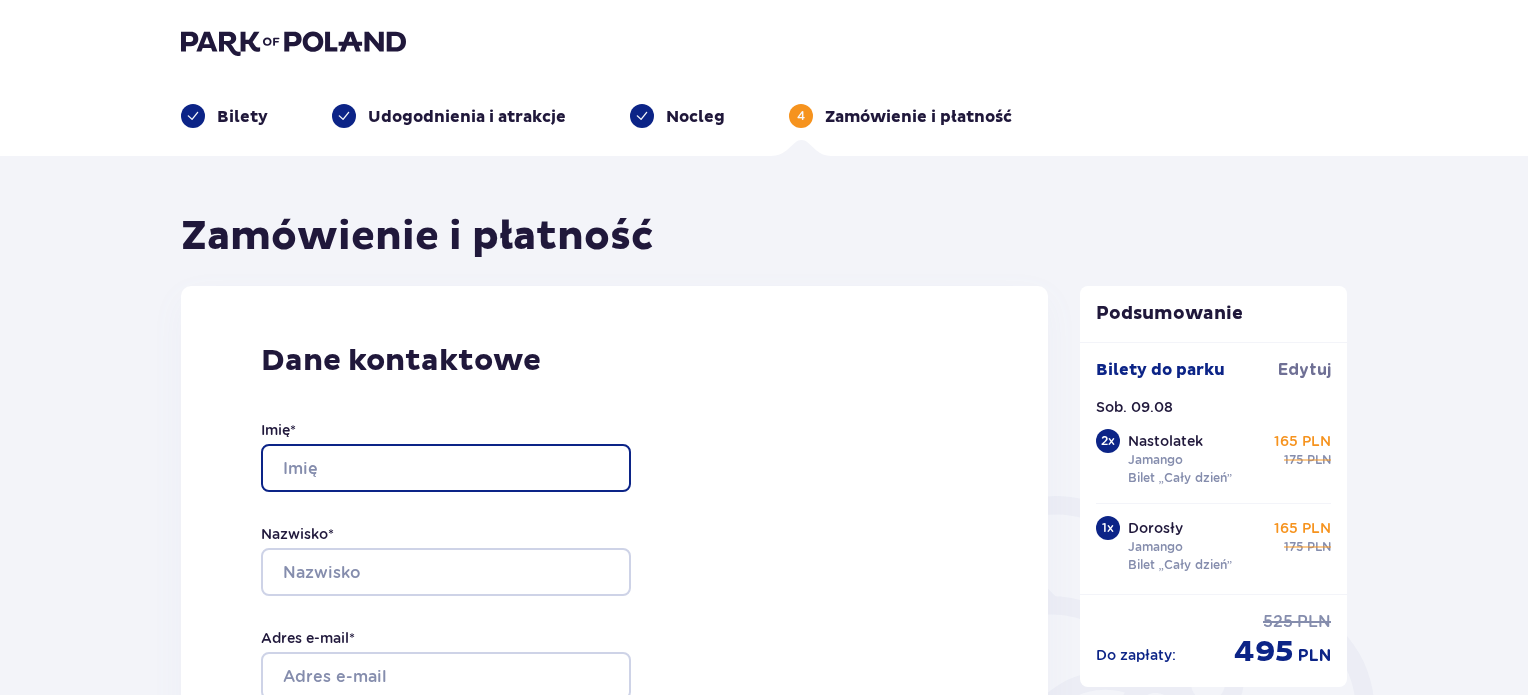 click on "Imię *" at bounding box center (446, 468) 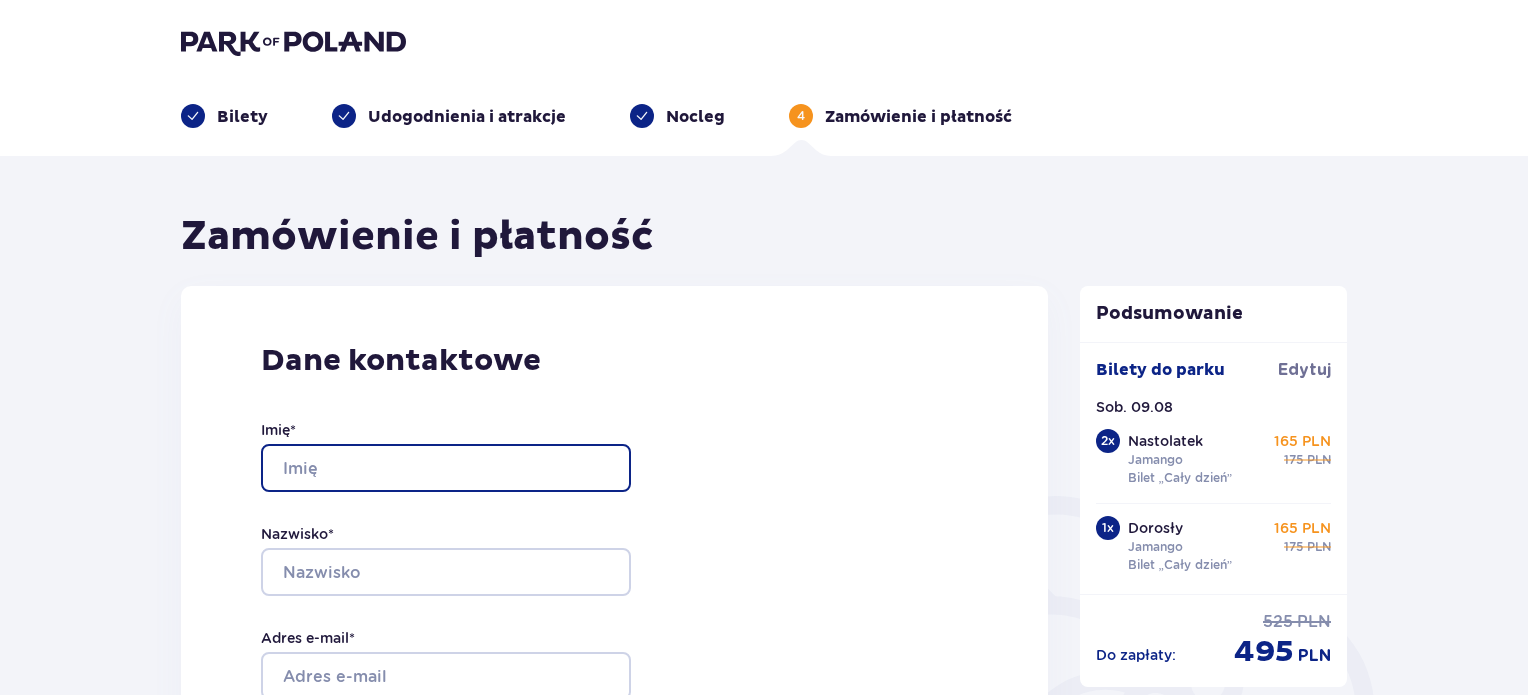 type on "[FIRST]" 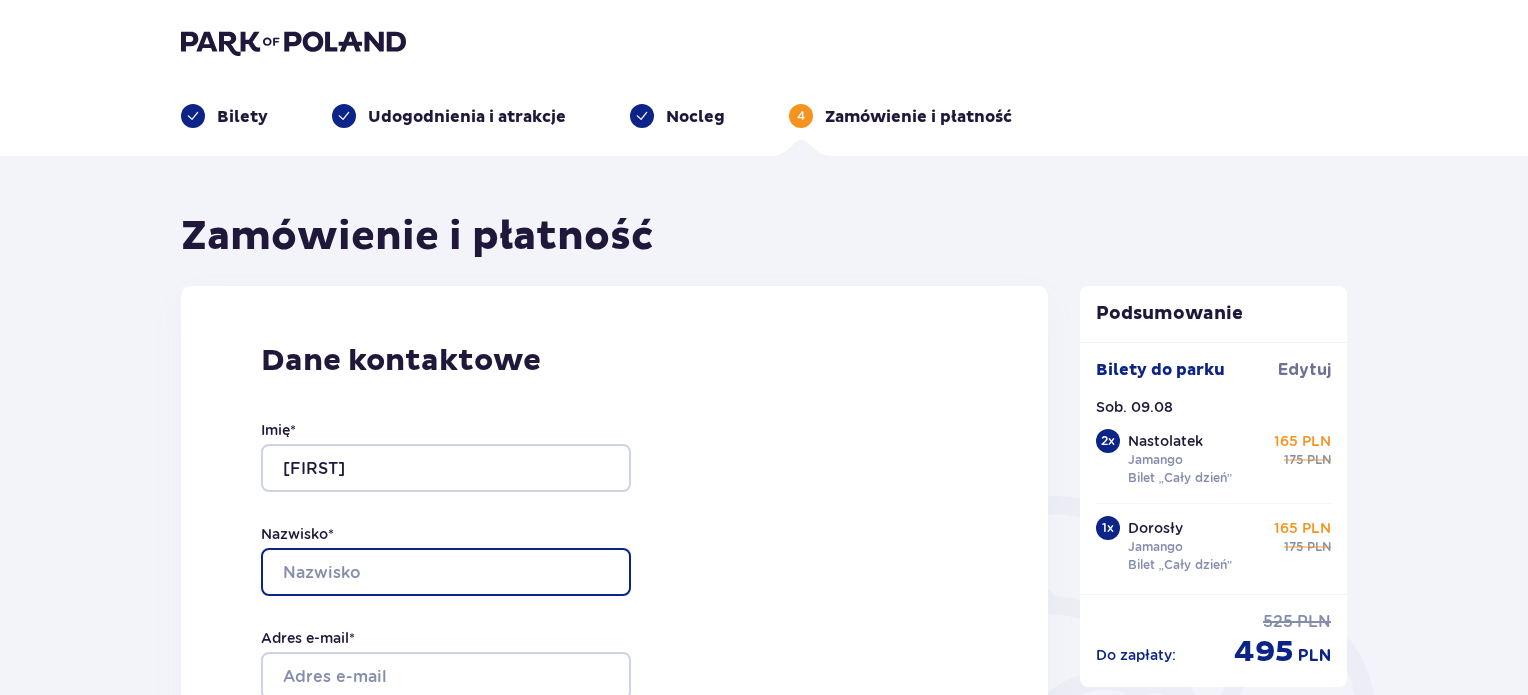 type on "[LAST]" 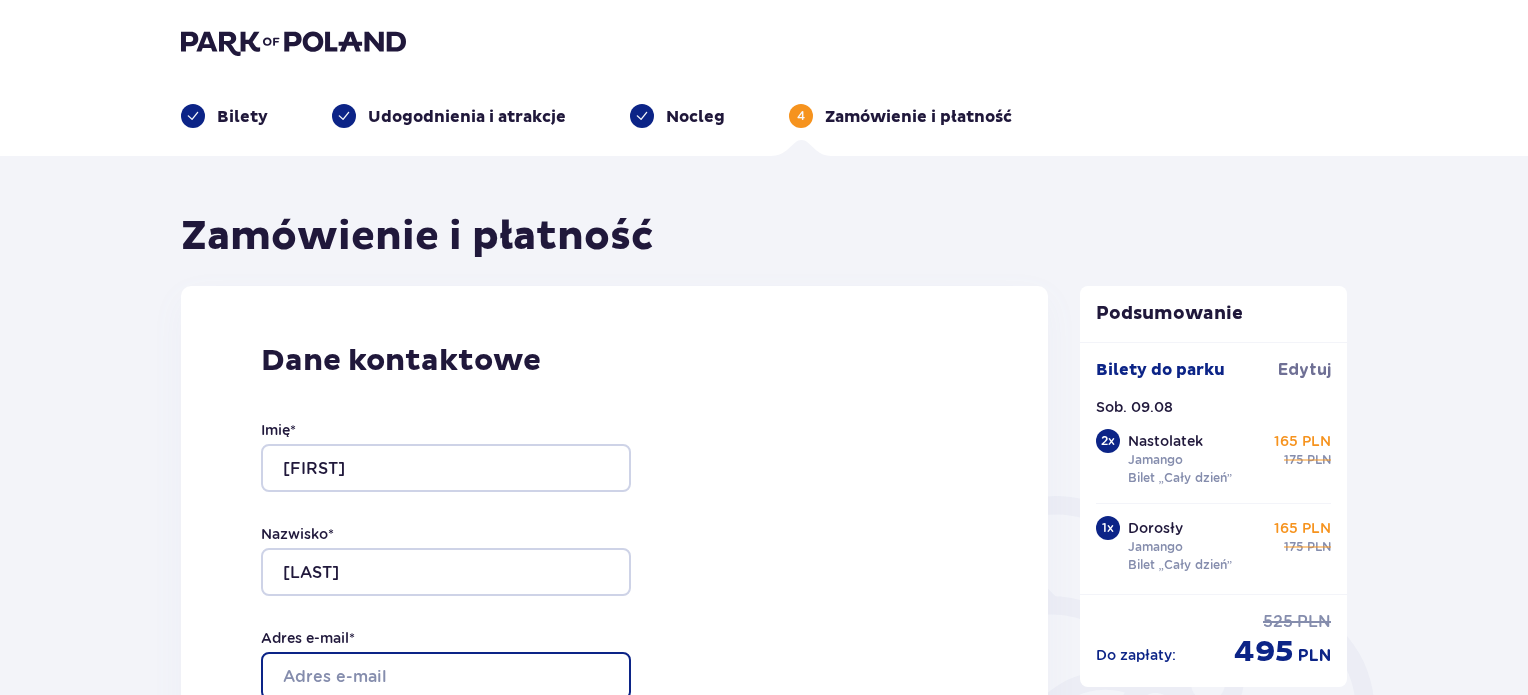type on "[EMAIL]" 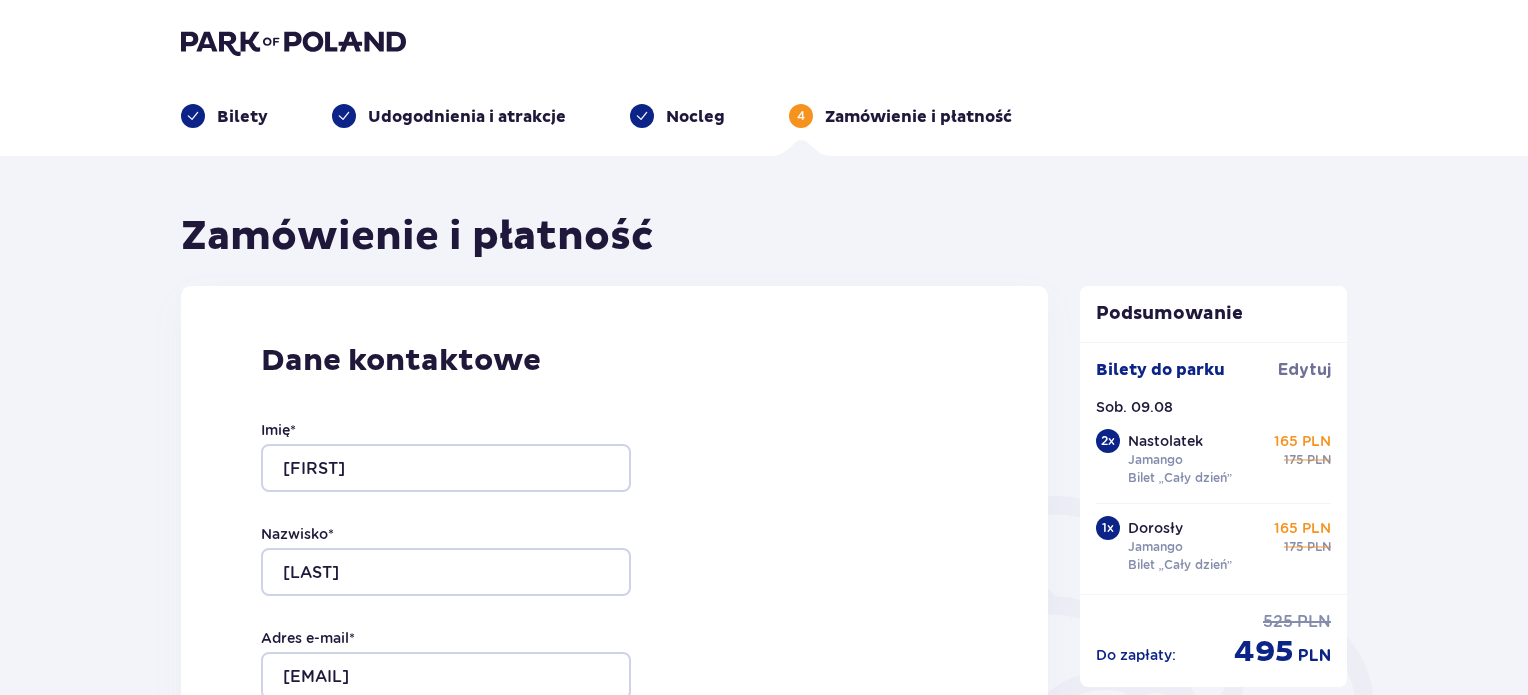 type on "[EMAIL]" 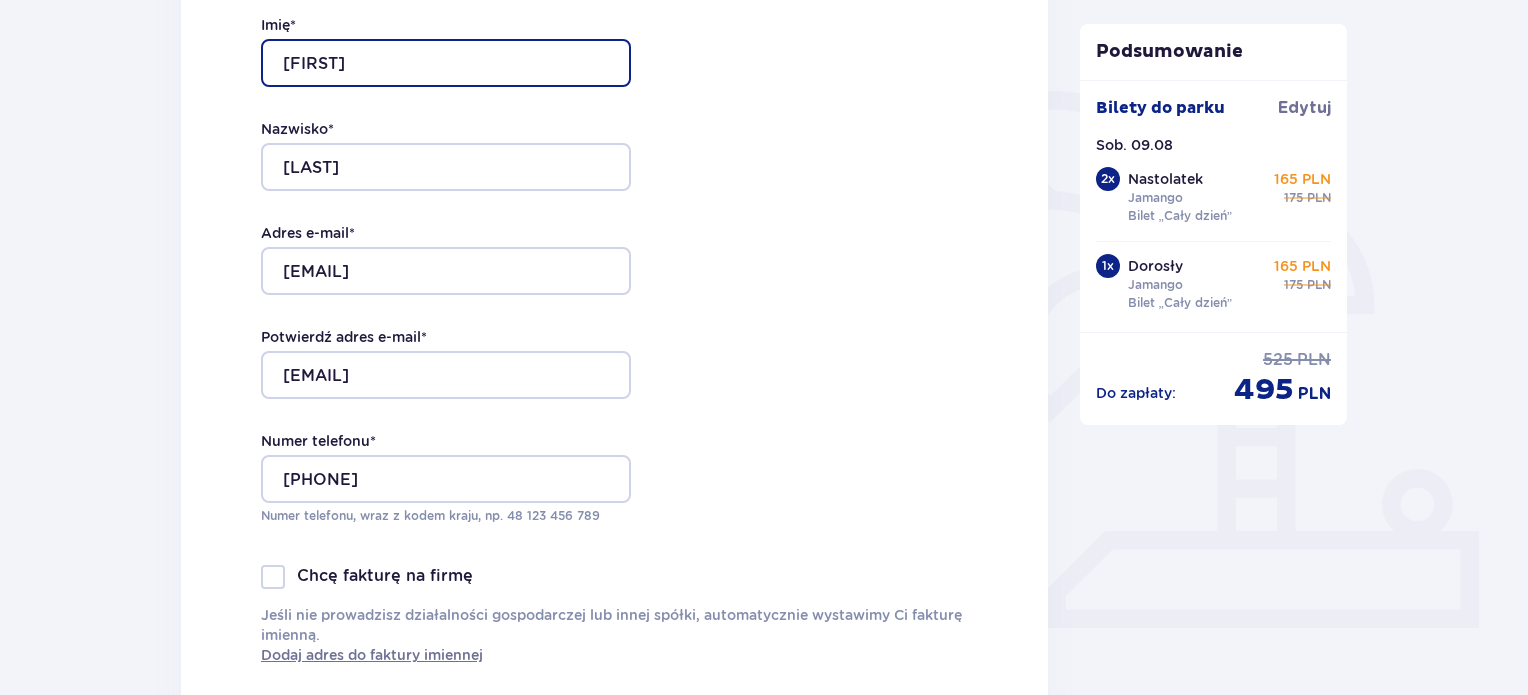 scroll, scrollTop: 418, scrollLeft: 0, axis: vertical 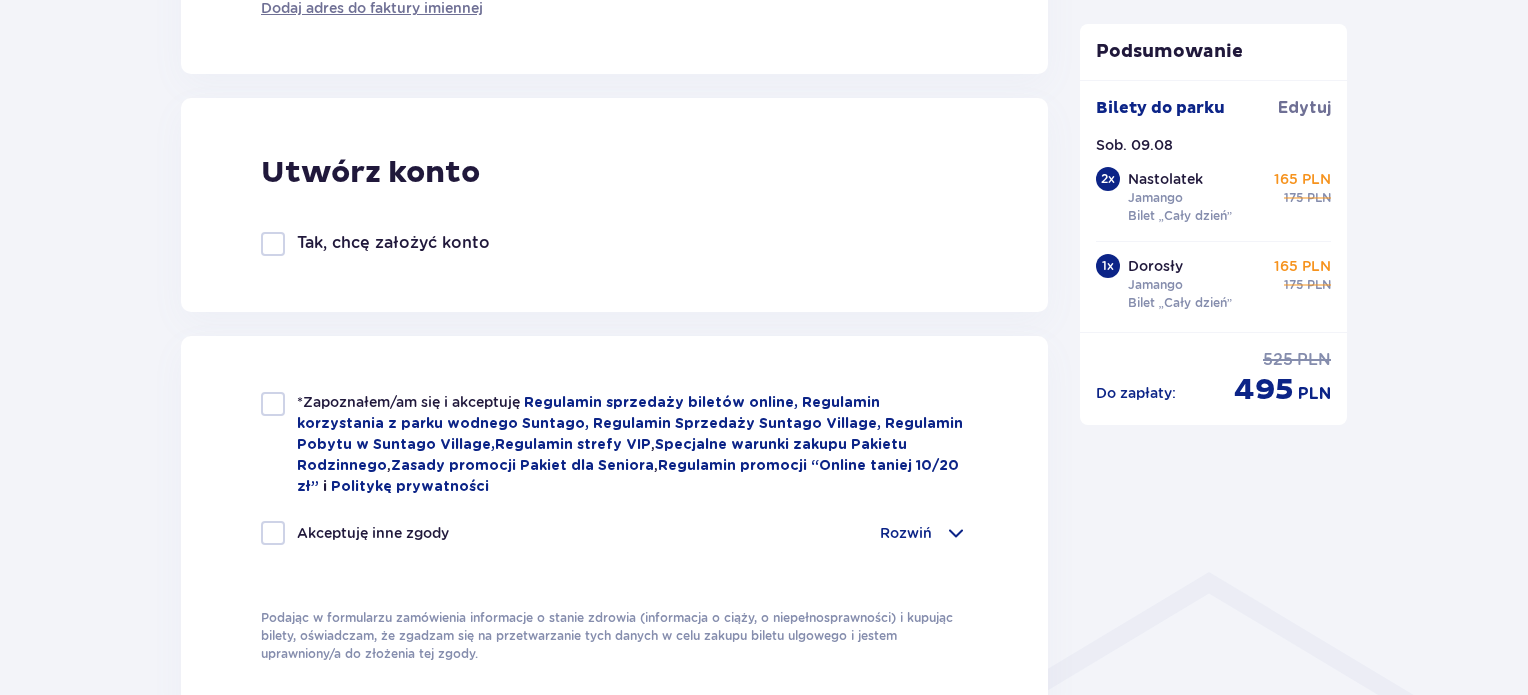 click at bounding box center [273, 244] 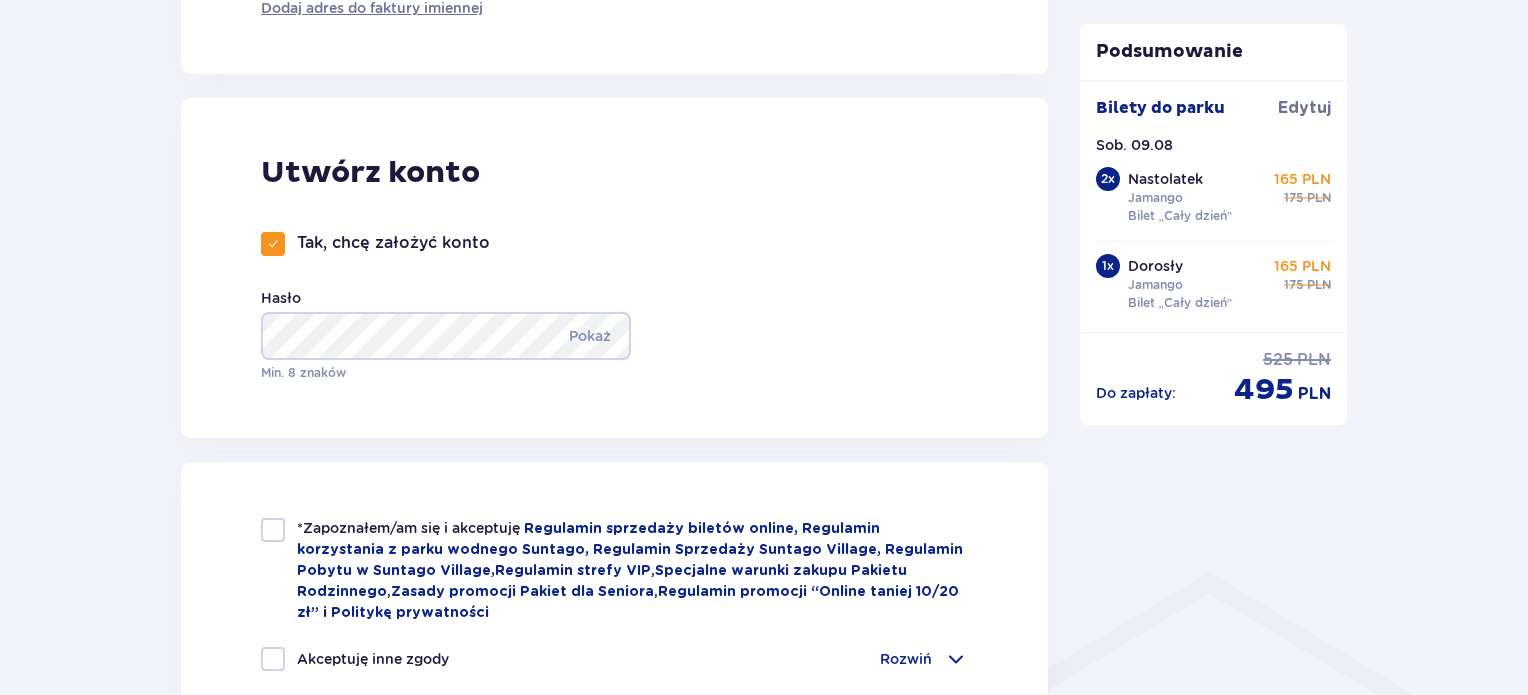click at bounding box center (273, 530) 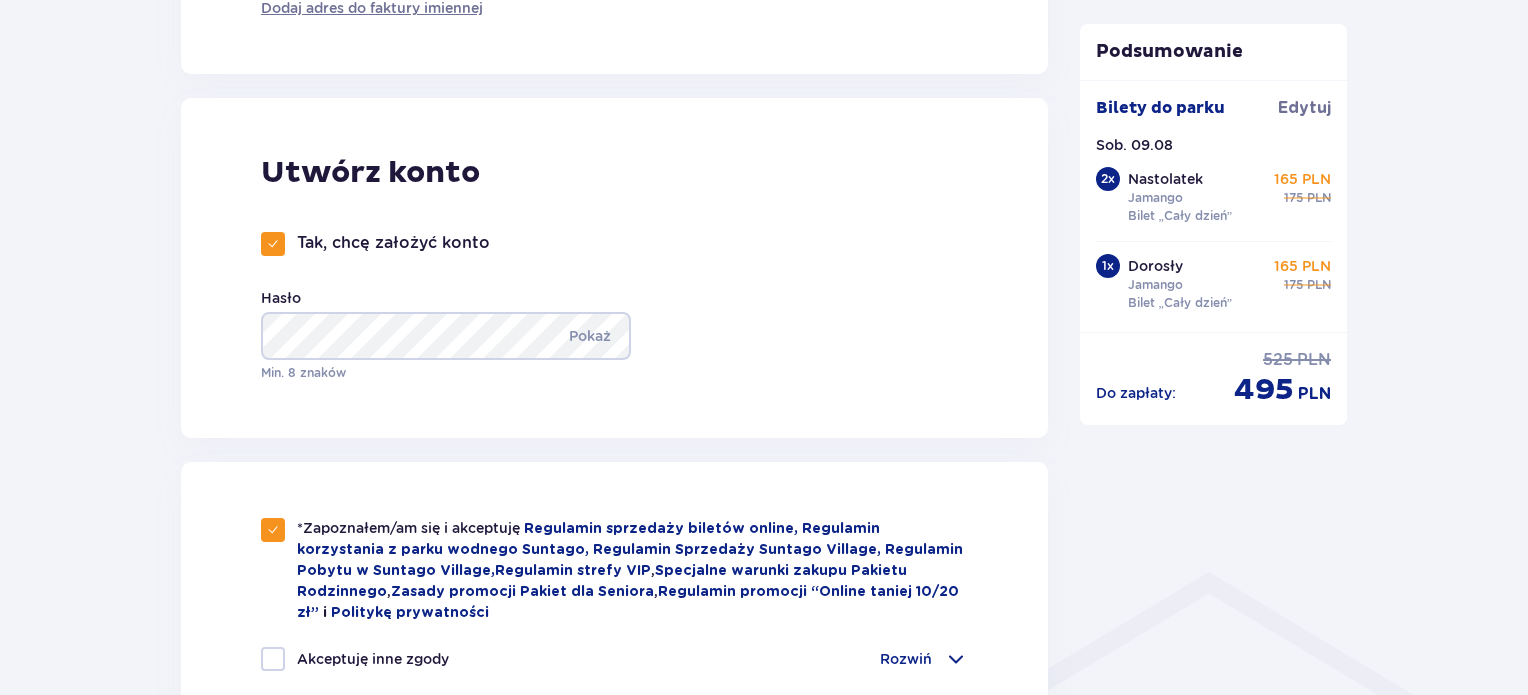 click at bounding box center [273, 659] 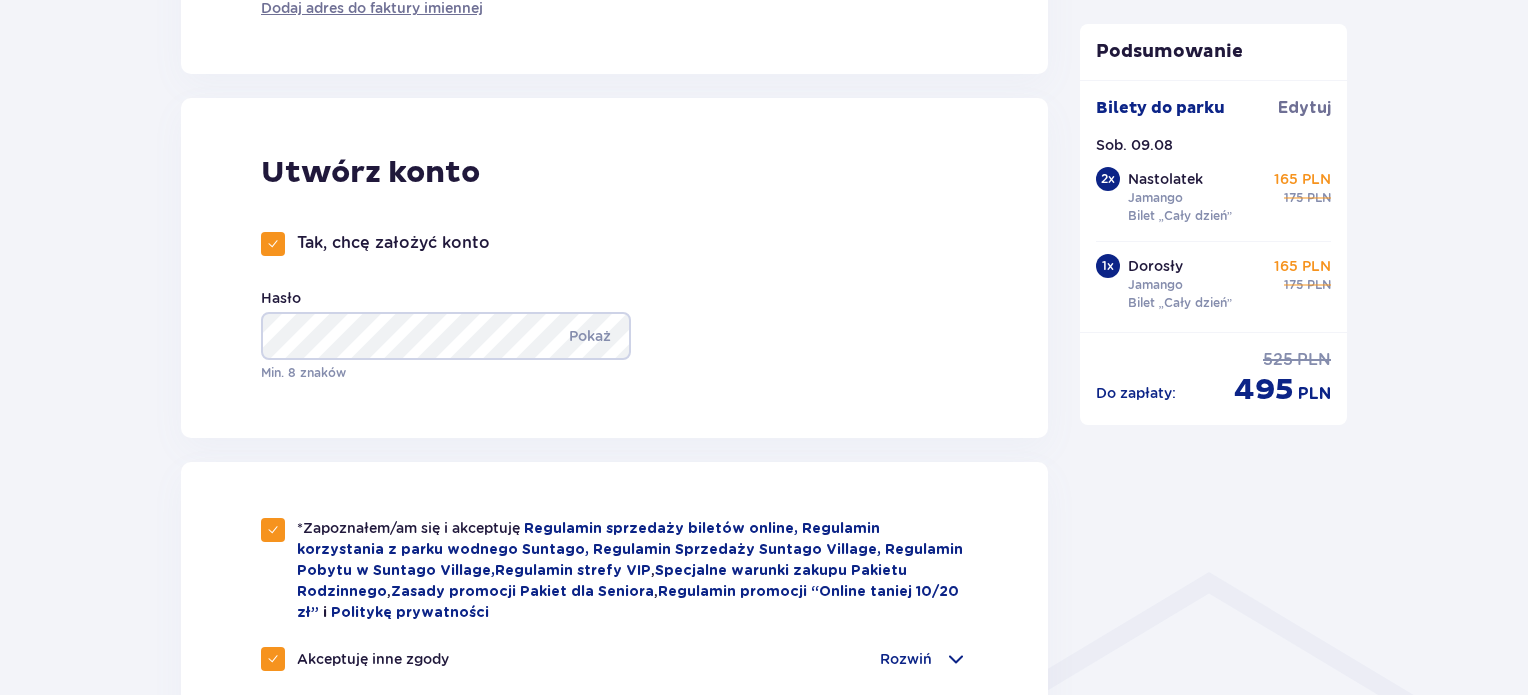 drag, startPoint x: 1526, startPoint y: 261, endPoint x: 1535, endPoint y: 347, distance: 86.46965 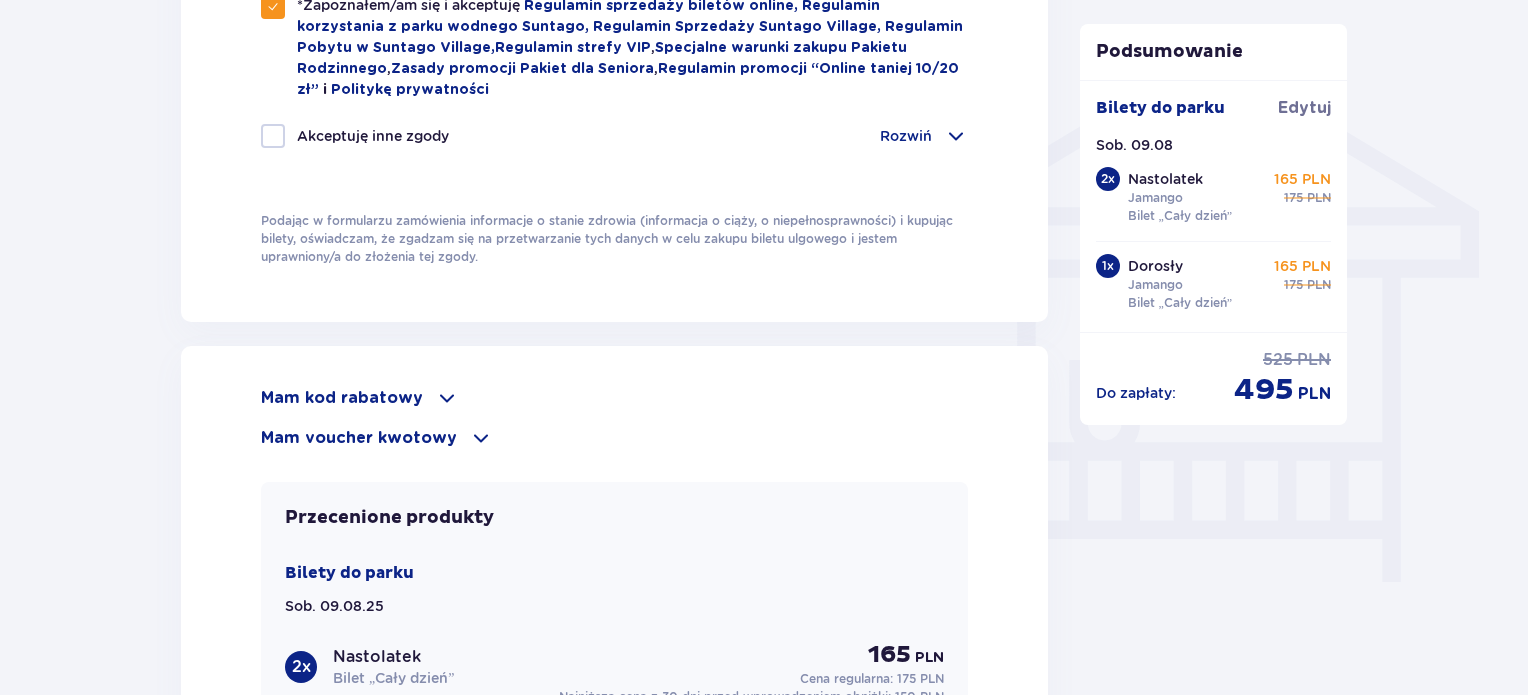 scroll, scrollTop: 1619, scrollLeft: 0, axis: vertical 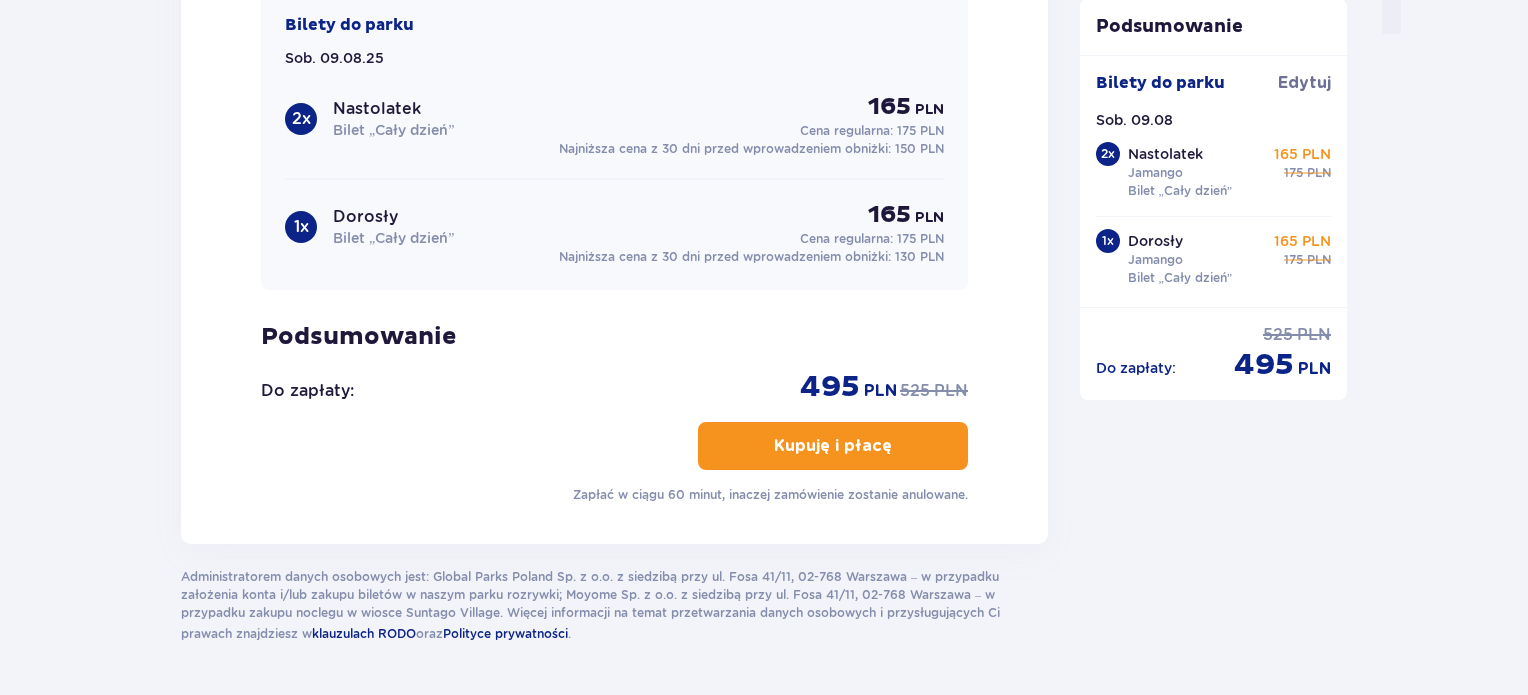 click on "Kupuję i płacę" at bounding box center (833, 446) 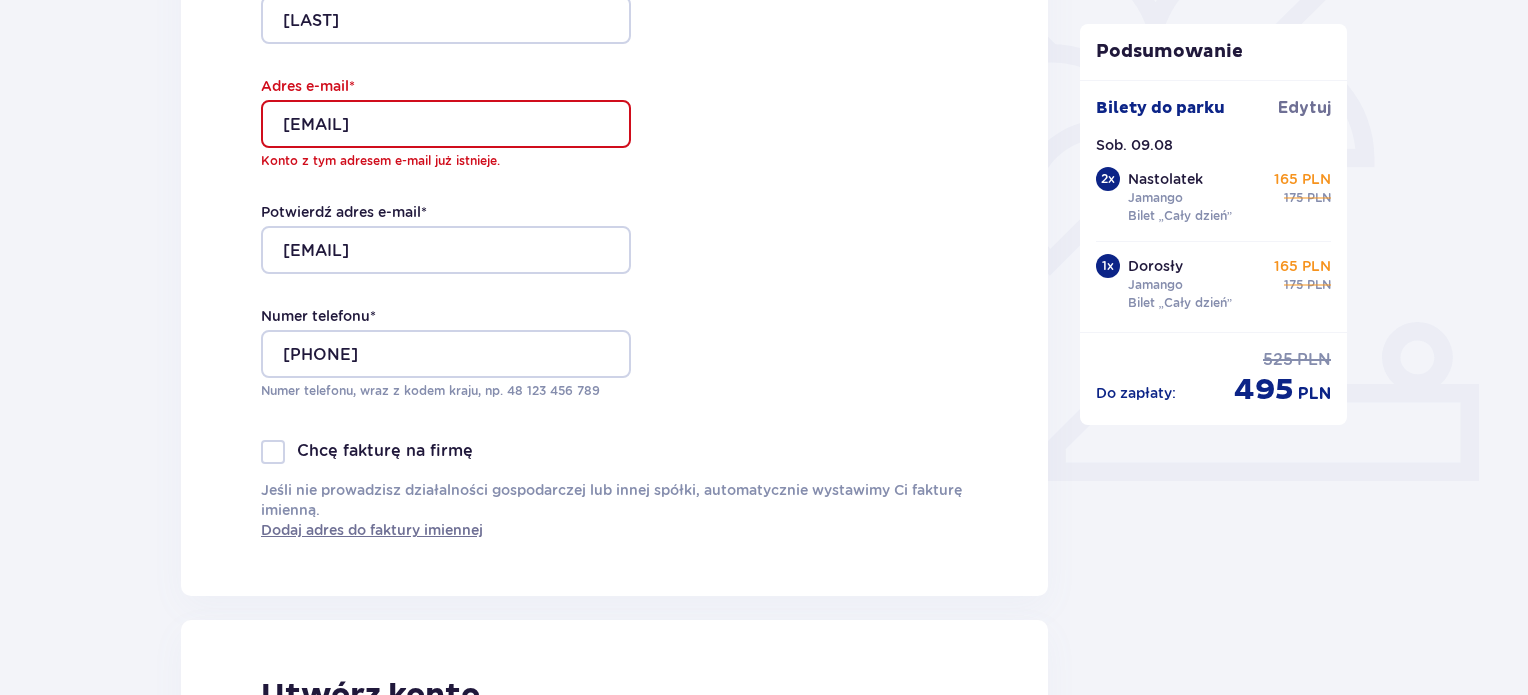 scroll, scrollTop: 552, scrollLeft: 0, axis: vertical 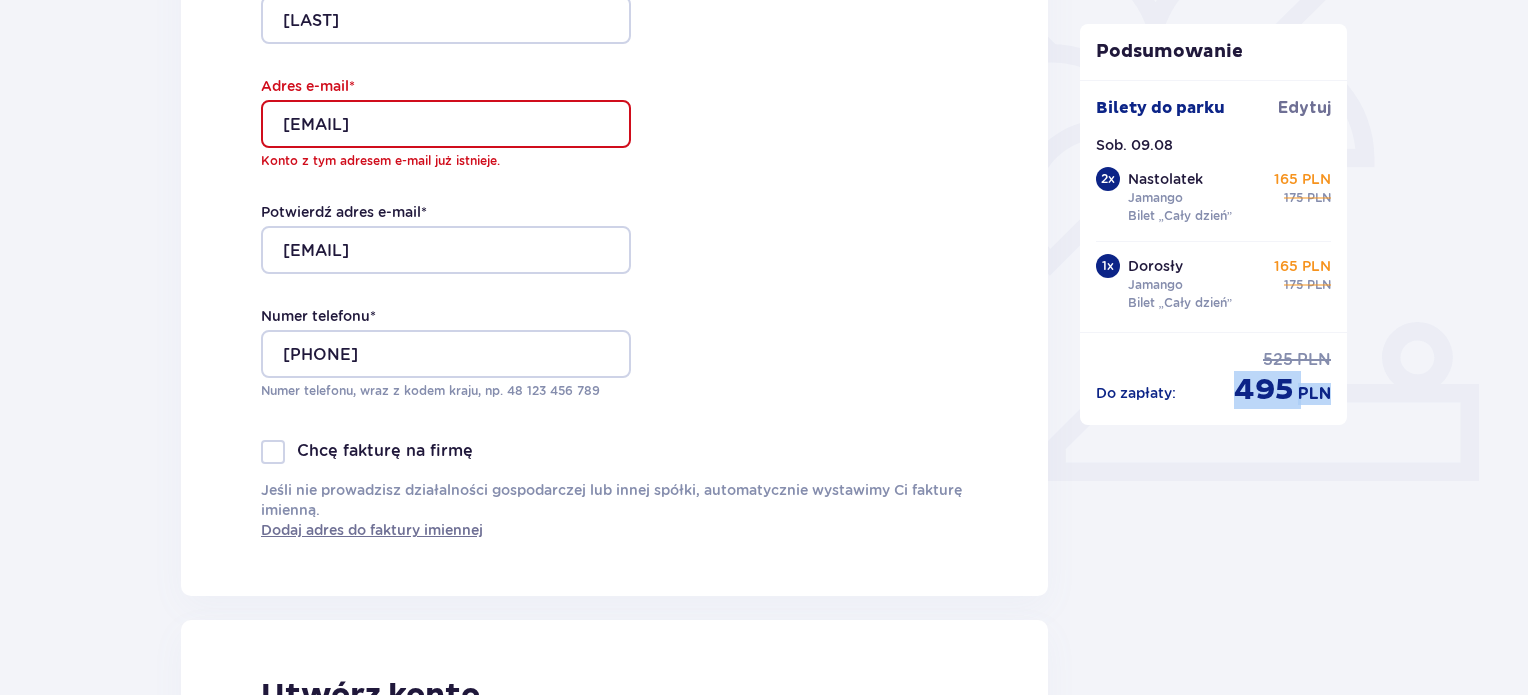 drag, startPoint x: 1527, startPoint y: 201, endPoint x: 1535, endPoint y: 49, distance: 152.21039 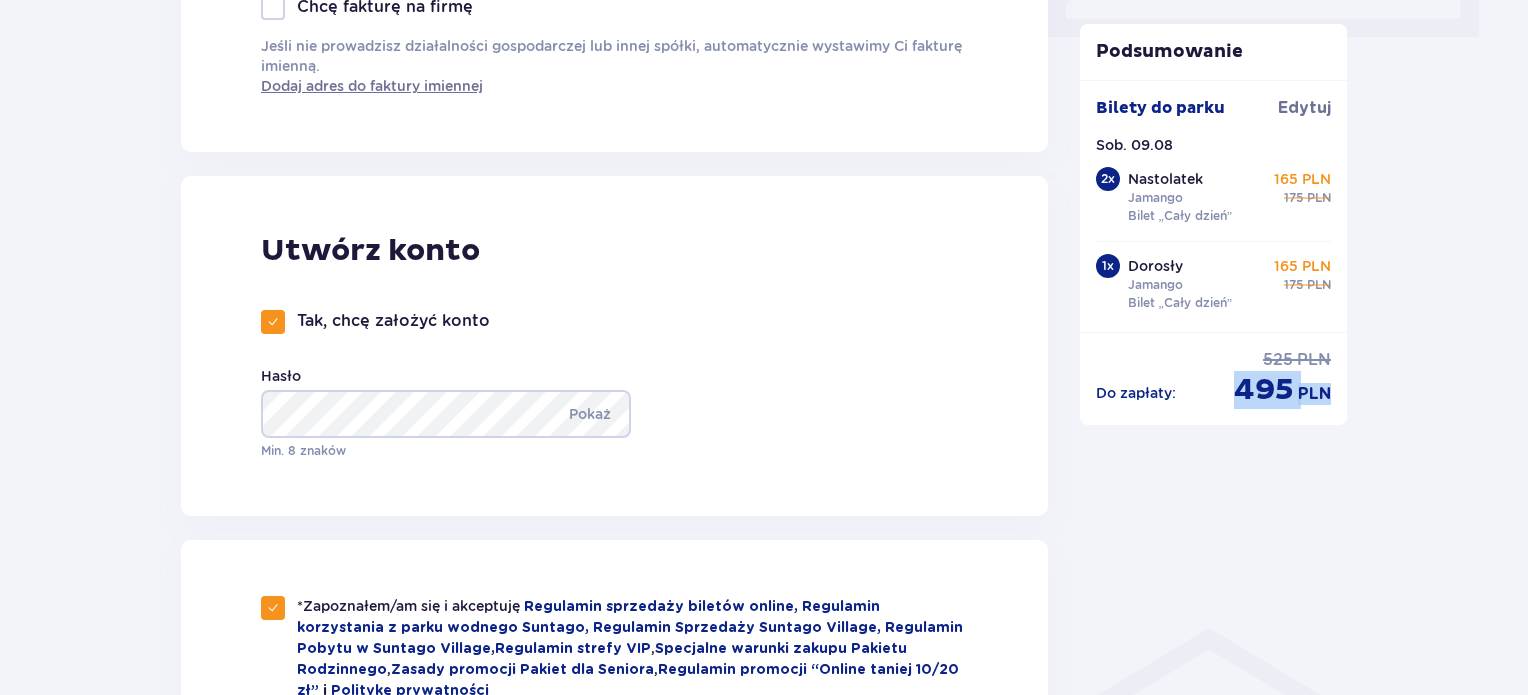 scroll, scrollTop: 992, scrollLeft: 0, axis: vertical 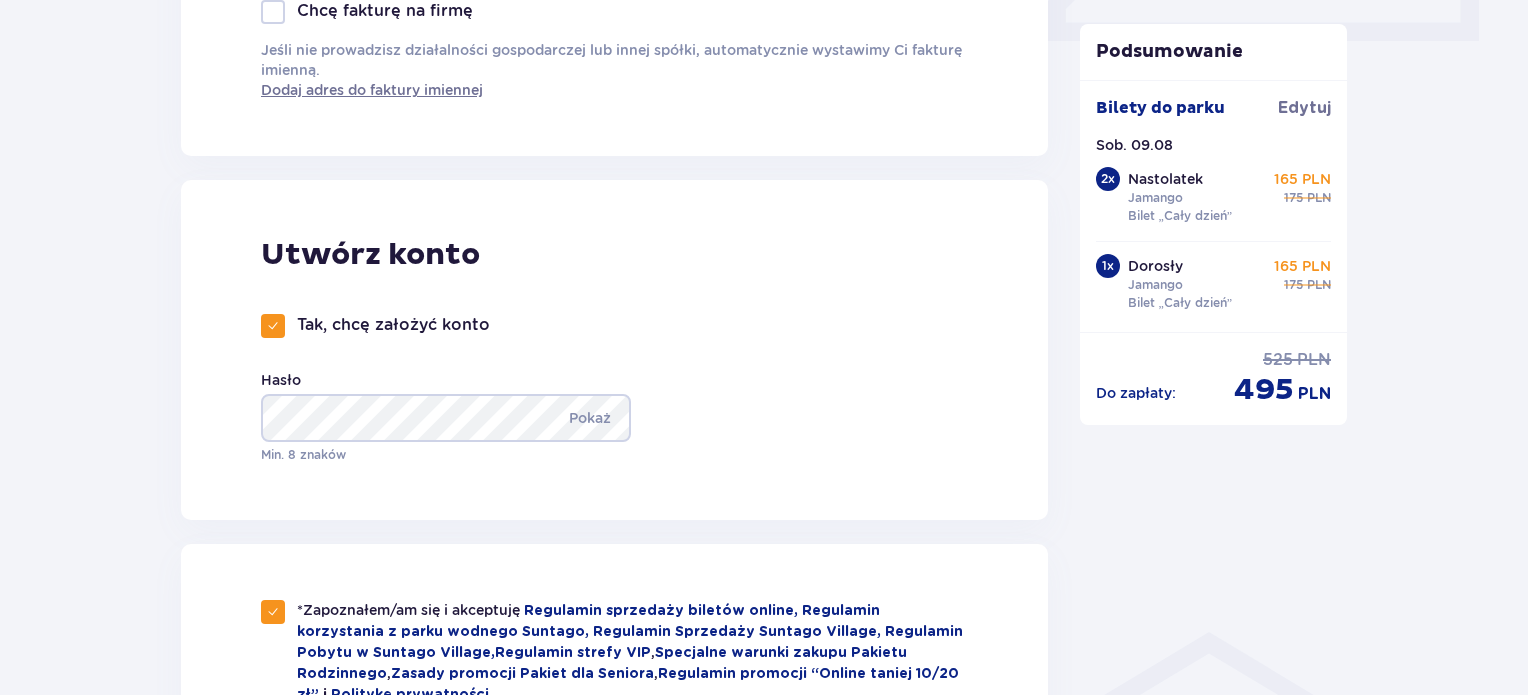 click on "Zamówienie i płatność Dane kontaktowe Imię * [FIRST] Nazwisko * [LAST] Adres e-mail * [EMAIL] Konto z tym adresem e-mail już istnieje. Potwierdź adres e-mail * [EMAIL] Numer telefonu * [PHONE] Numer telefonu, wraz z kodem kraju, np. [COUNTRY_CODE] [PHONE] Chcę fakturę na firmę Jeśli nie prowadzisz działalności gospodarczej lub innej spółki, automatycznie wystawimy Ci fakturę imienną. Dodaj adres do faktury imiennej Utwórz konto Tak, chcę założyć konto Hasło Pokaż Min. 8 znaków *Zapoznałem/am się i akceptuję   Regulamin sprzedaży biletów online,   Regulamin korzystania z parku wodnego Suntago,   Regulamin Sprzedaży Suntago Village,   Regulamin Pobytu w Suntago Village ,  Regulamin strefy VIP ,  Specjalne warunki zakupu Pakietu Rodzinnego ,  Zasady promocji Pakiet dla Seniora ,  Regulamin promocji “Online taniej 10/20 zł”   i   Politykę prywatności Akceptuję inne zgody Rozwiń Mam kod rabatowy Zastosuj Mam voucher kwotowy Zastosuj Przecenione produkty" at bounding box center (614, 508) 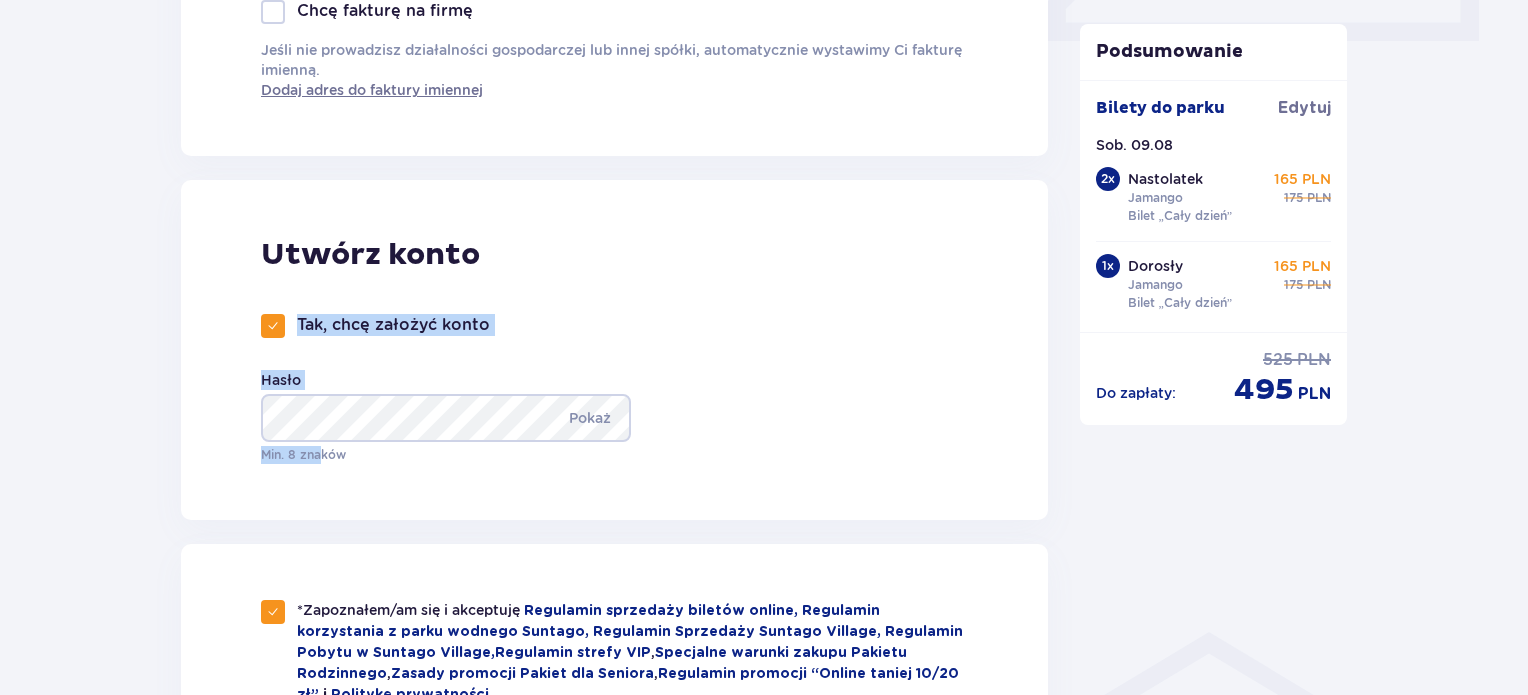 drag, startPoint x: 318, startPoint y: 487, endPoint x: 275, endPoint y: 322, distance: 170.511 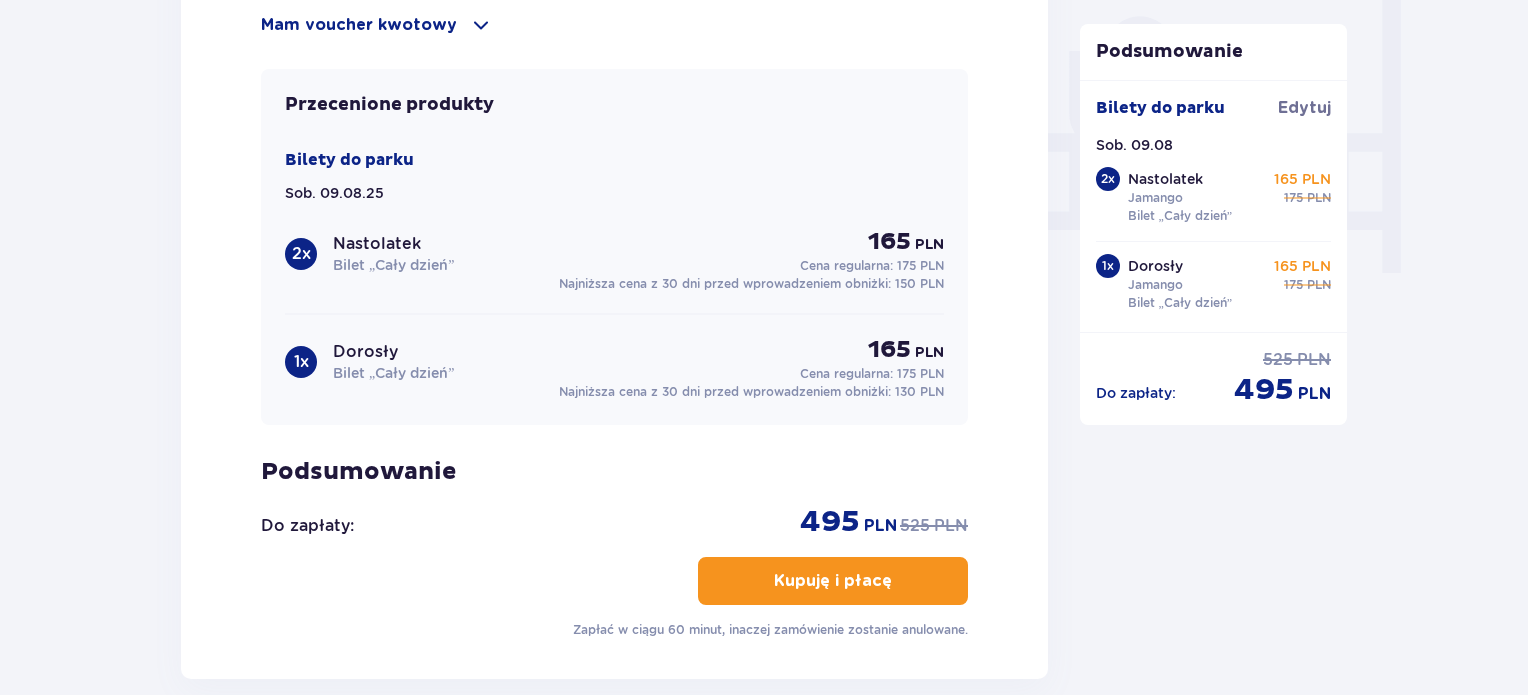 scroll, scrollTop: 1974, scrollLeft: 0, axis: vertical 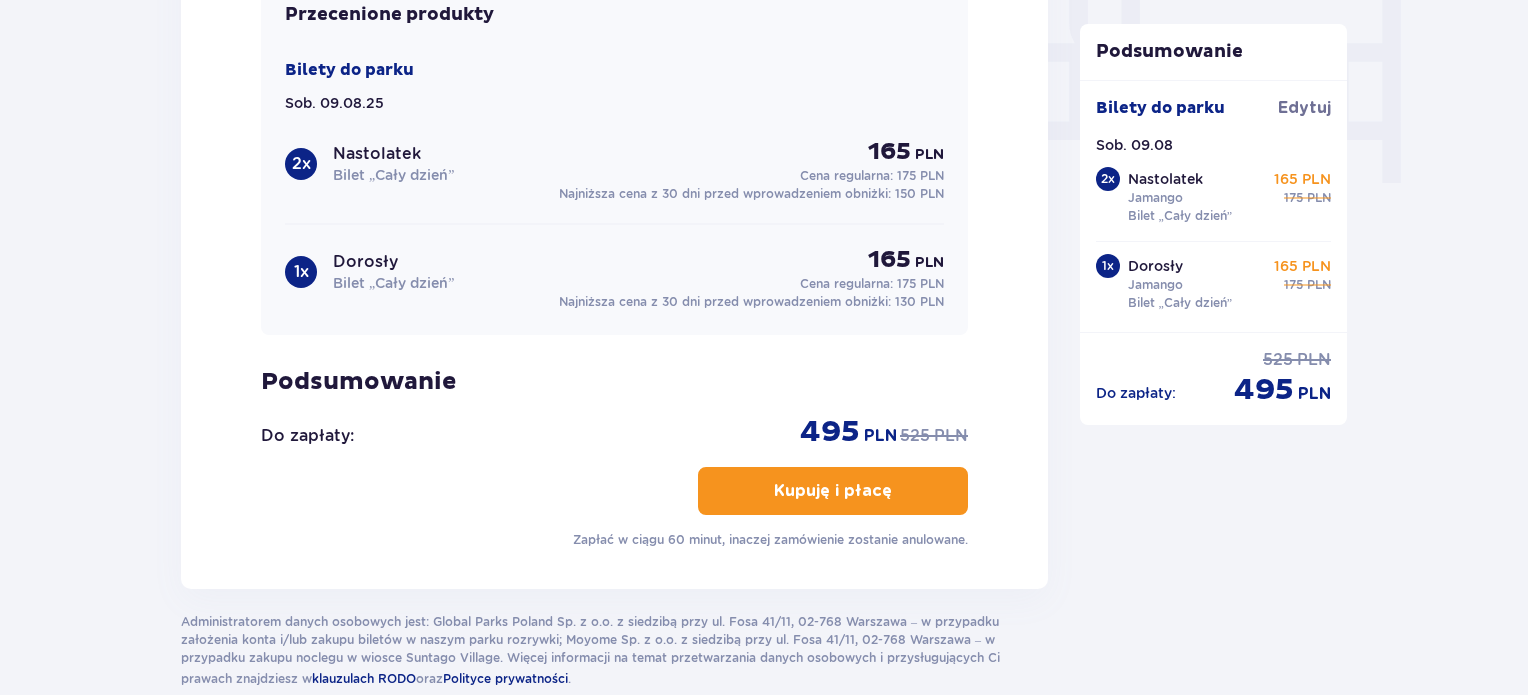 click on "Kupuję i płacę" at bounding box center (833, 491) 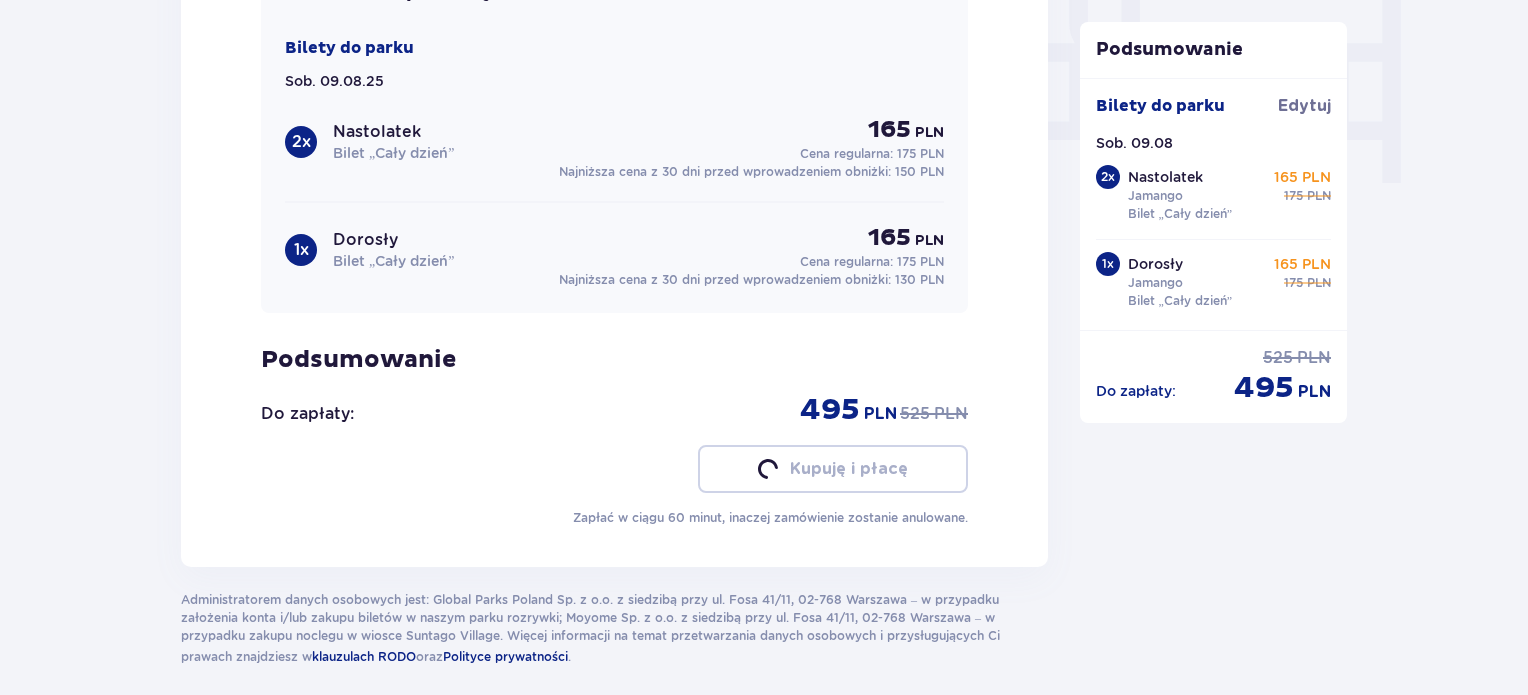 scroll, scrollTop: 1952, scrollLeft: 0, axis: vertical 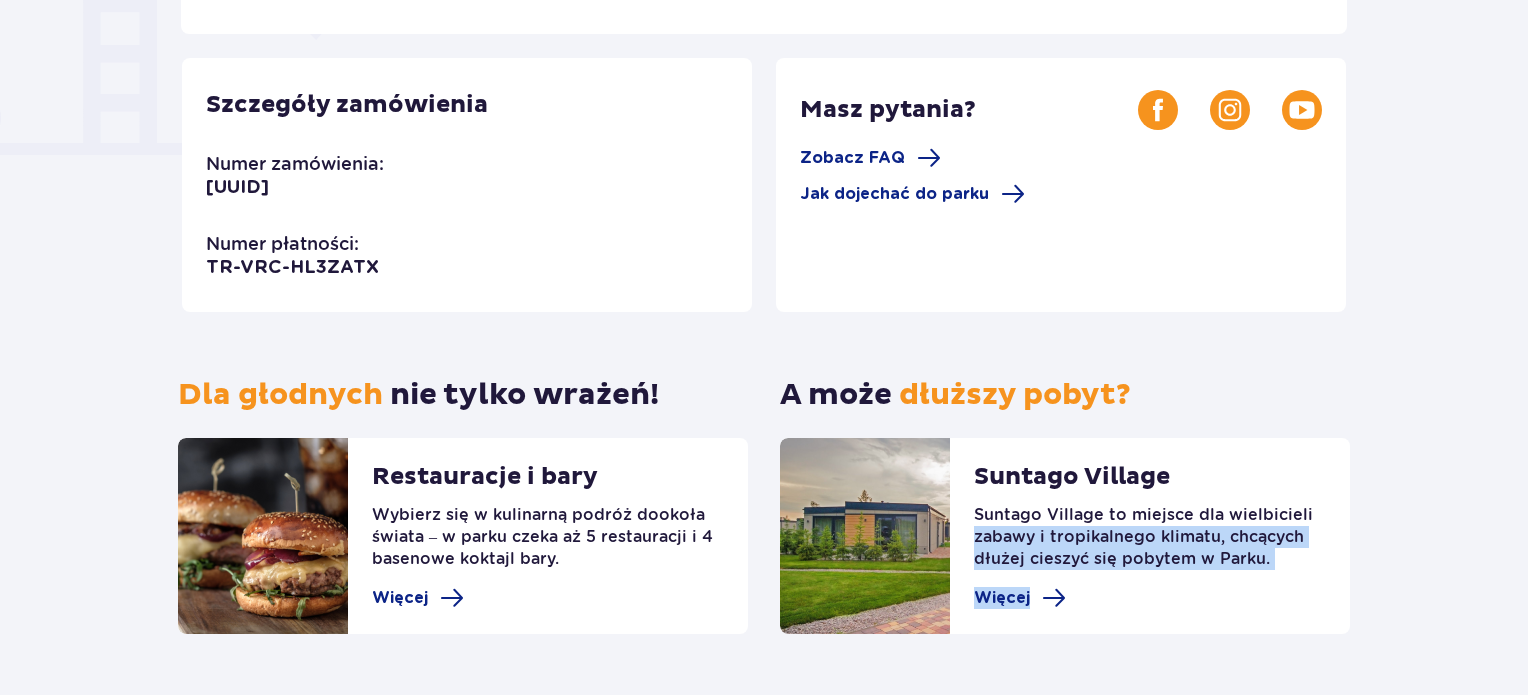 drag, startPoint x: 1522, startPoint y: 337, endPoint x: 1535, endPoint y: 306, distance: 33.61547 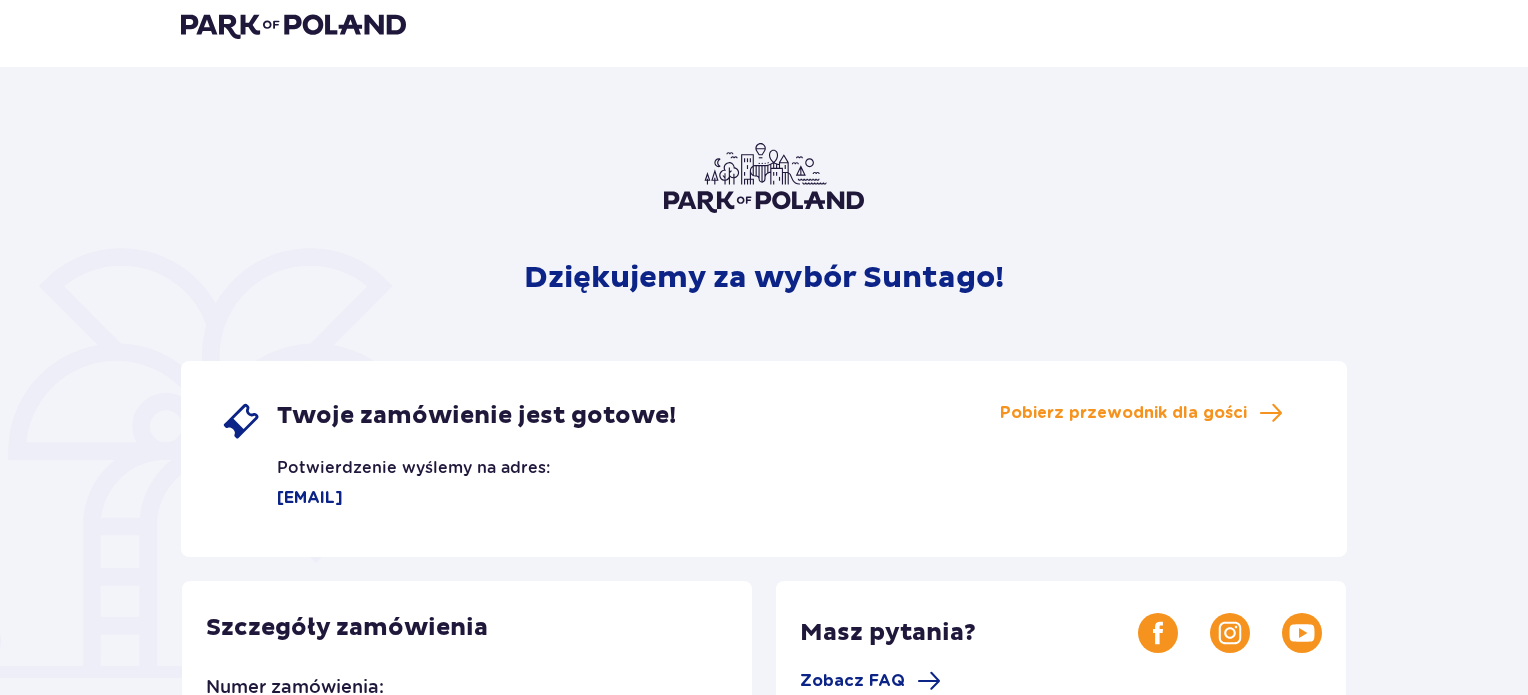 scroll, scrollTop: 10, scrollLeft: 0, axis: vertical 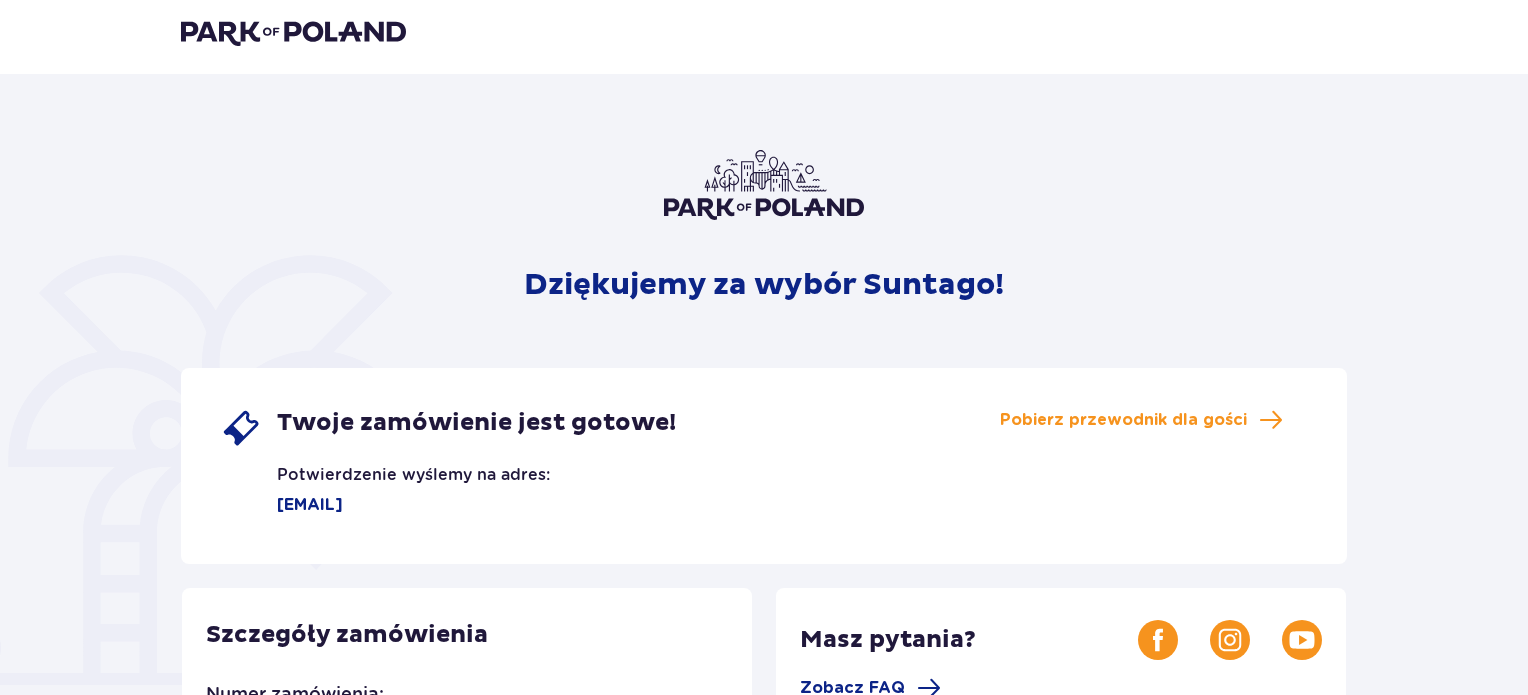 click on "Dziękujemy za wybór Suntago! Twoje zamówienie jest gotowe!   Potwierdzenie wyślemy na adres: sylwias1@o2.pl Pobierz przewodnik dla gości Szczegóły zamówienia Numer zamówienia: e1173210-8247-43cc-9da1-43d940f1c7d7 Numer płatności: TR-VRC-HL3ZATX Masz pytania? Zobacz FAQ Jak dojechać do parku Dla głodnych   nie tylko wrażeń! Restauracje i bary Wybierz się w kulinarną podróż dookoła świata – w parku czeka aż 5 restauracji i 4 basenowe koktajl bary. Więcej A może   dłuższy pobyt? Suntago Village Suntago Village to miejsce dla wielbicieli zabawy i tropikalnego klimatu, chcących dłużej cieszyć się pobytem w Parku. Więcej" at bounding box center [764, 679] 